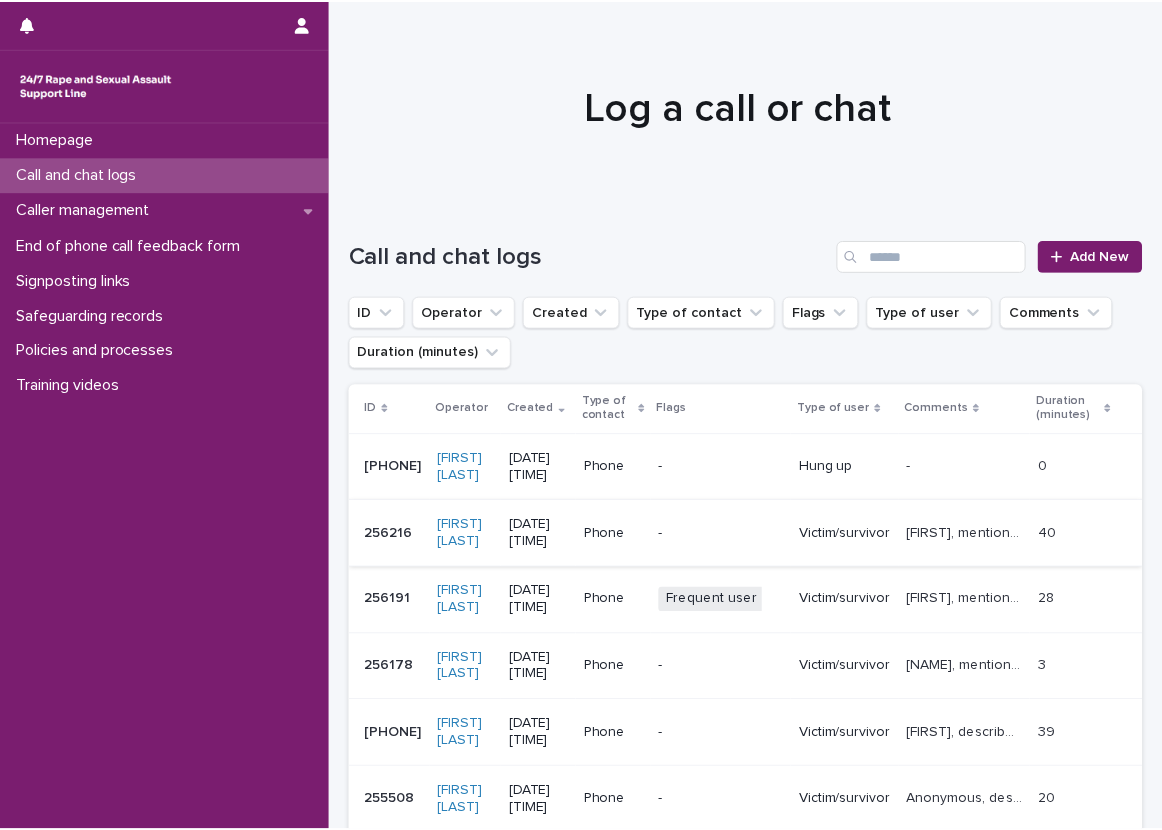scroll, scrollTop: 0, scrollLeft: 0, axis: both 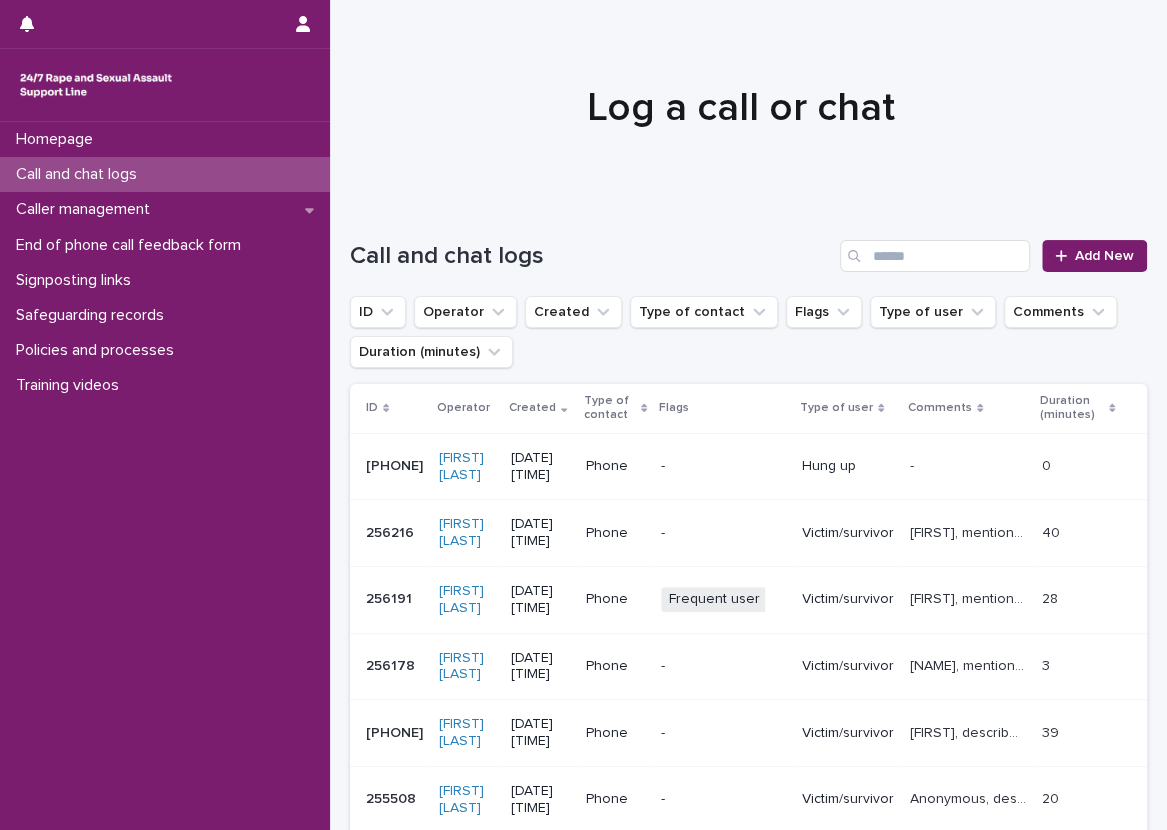 click on "- -" at bounding box center (968, 466) 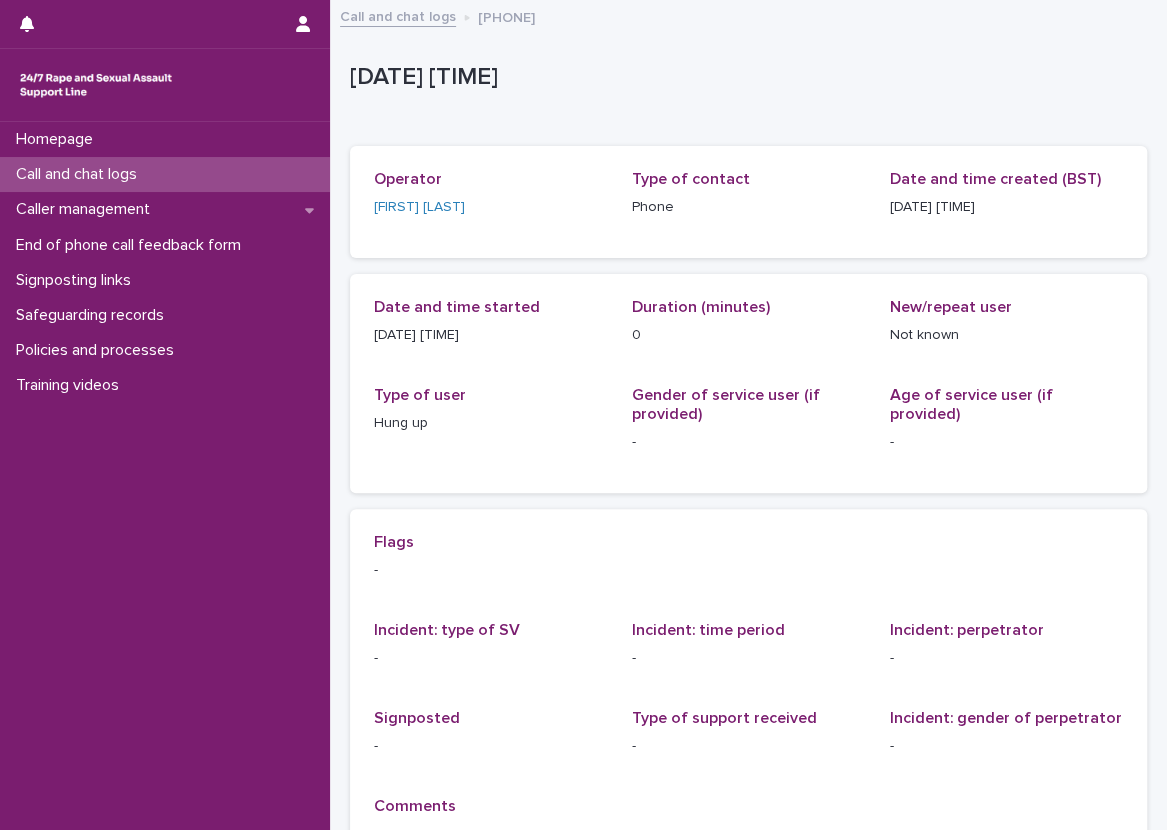 click on "Call and chat logs" at bounding box center (165, 174) 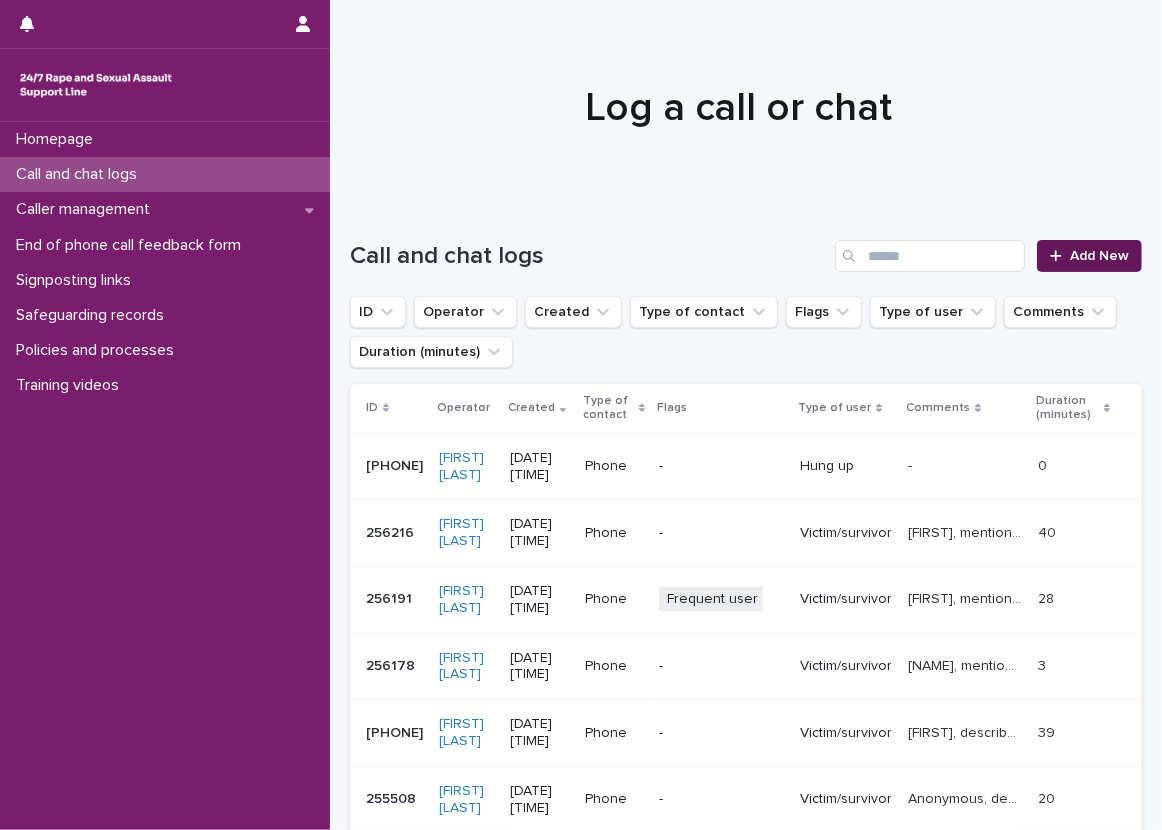 click on "Add New" at bounding box center (1099, 256) 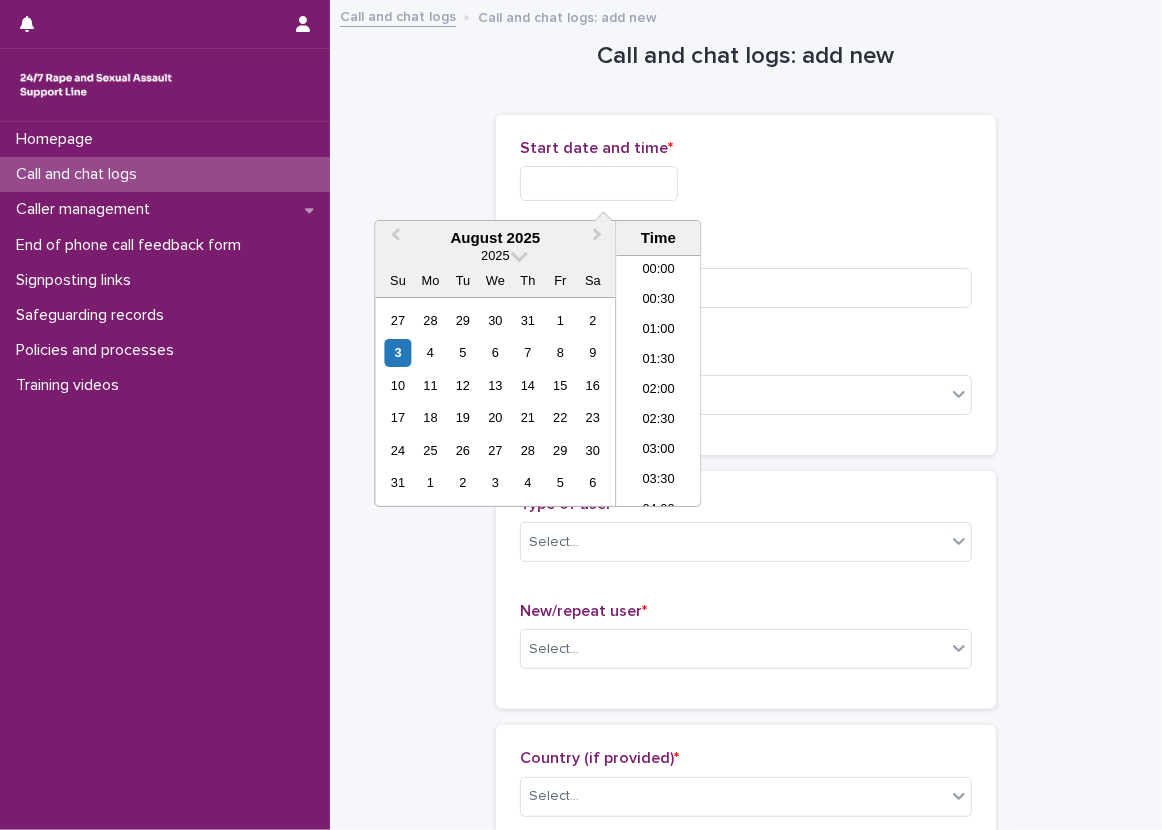 click at bounding box center [599, 183] 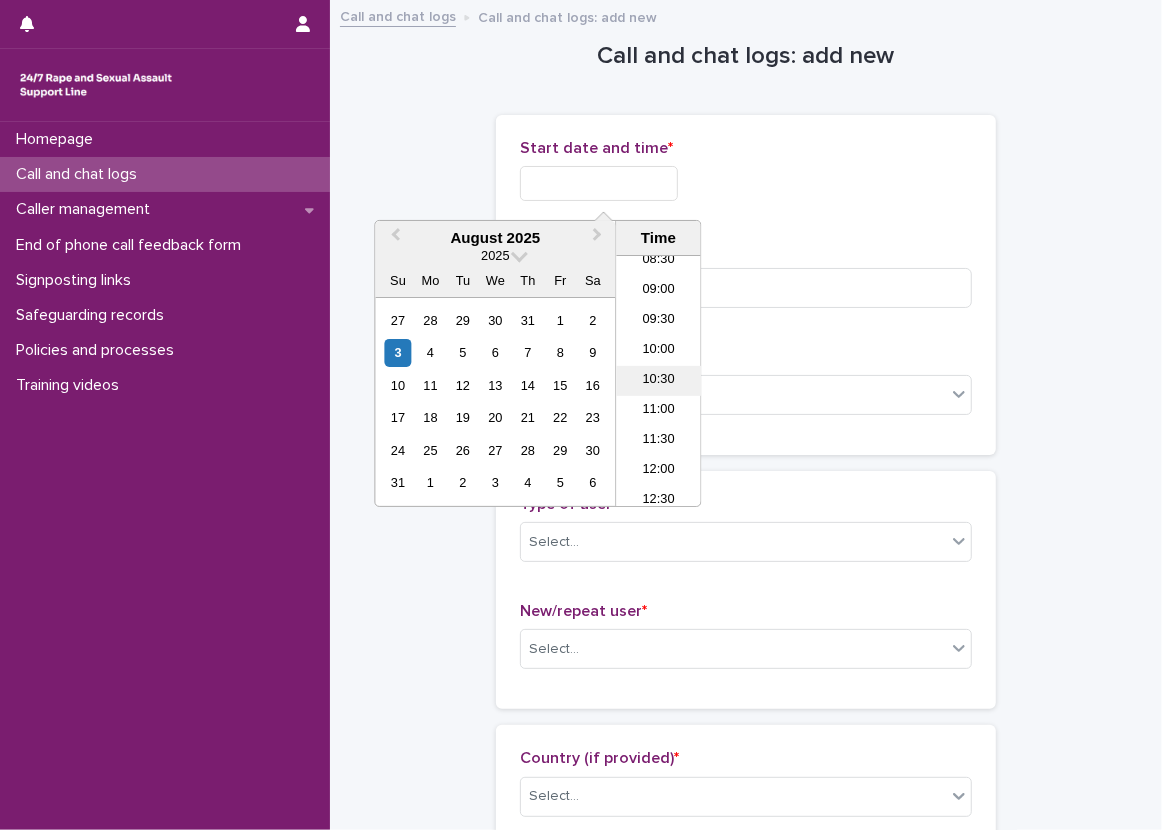 click on "10:30" at bounding box center (658, 381) 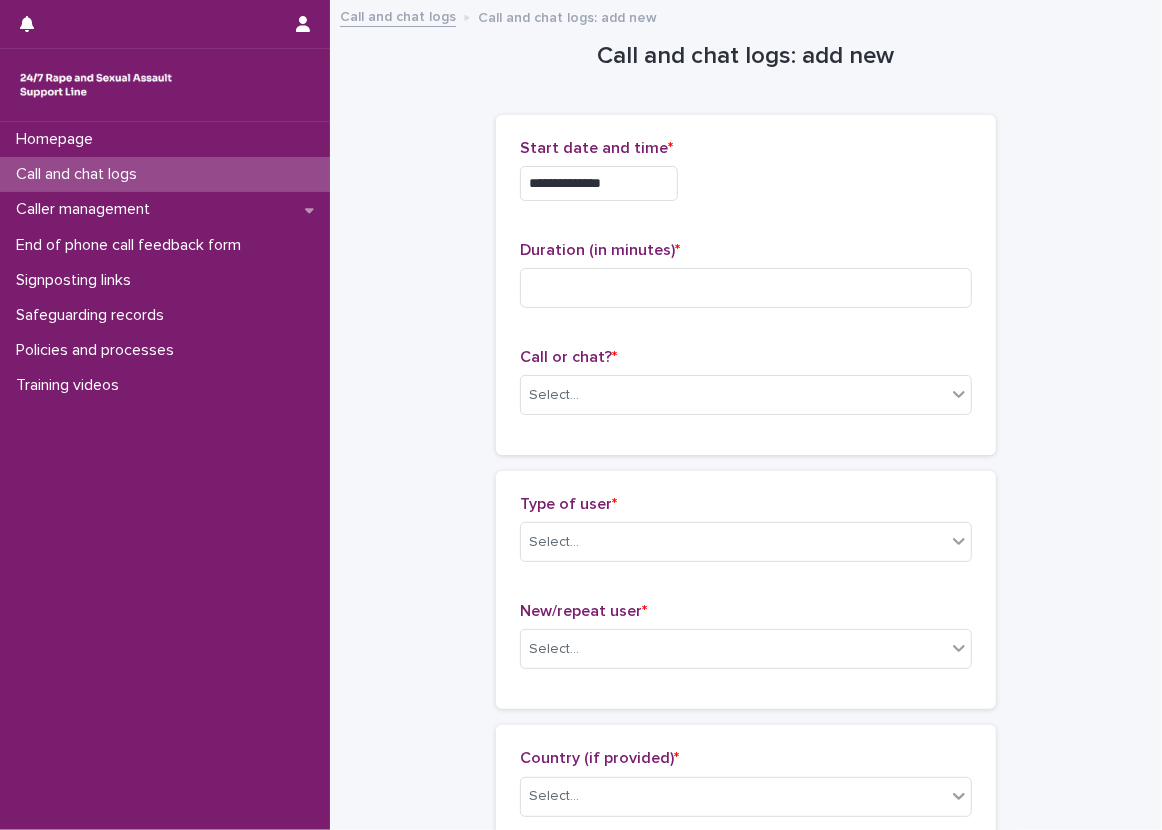 click on "**********" at bounding box center [599, 183] 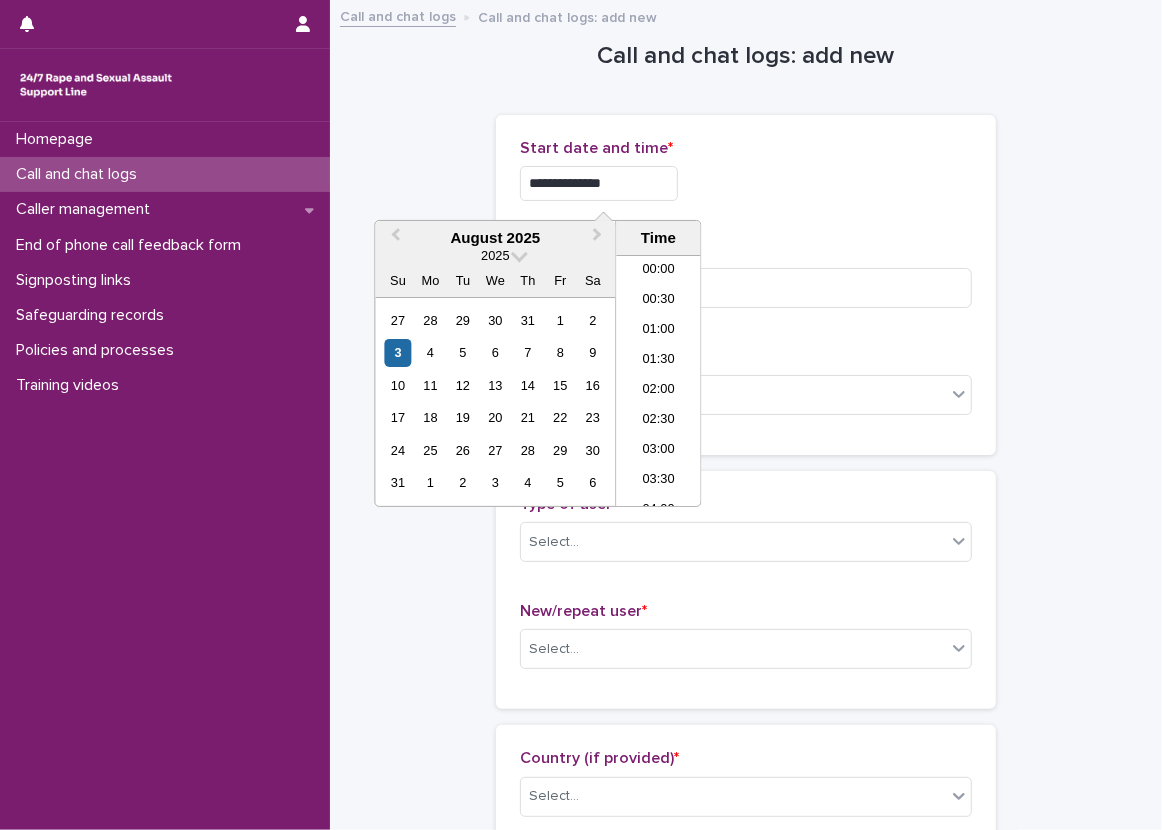 scroll, scrollTop: 520, scrollLeft: 0, axis: vertical 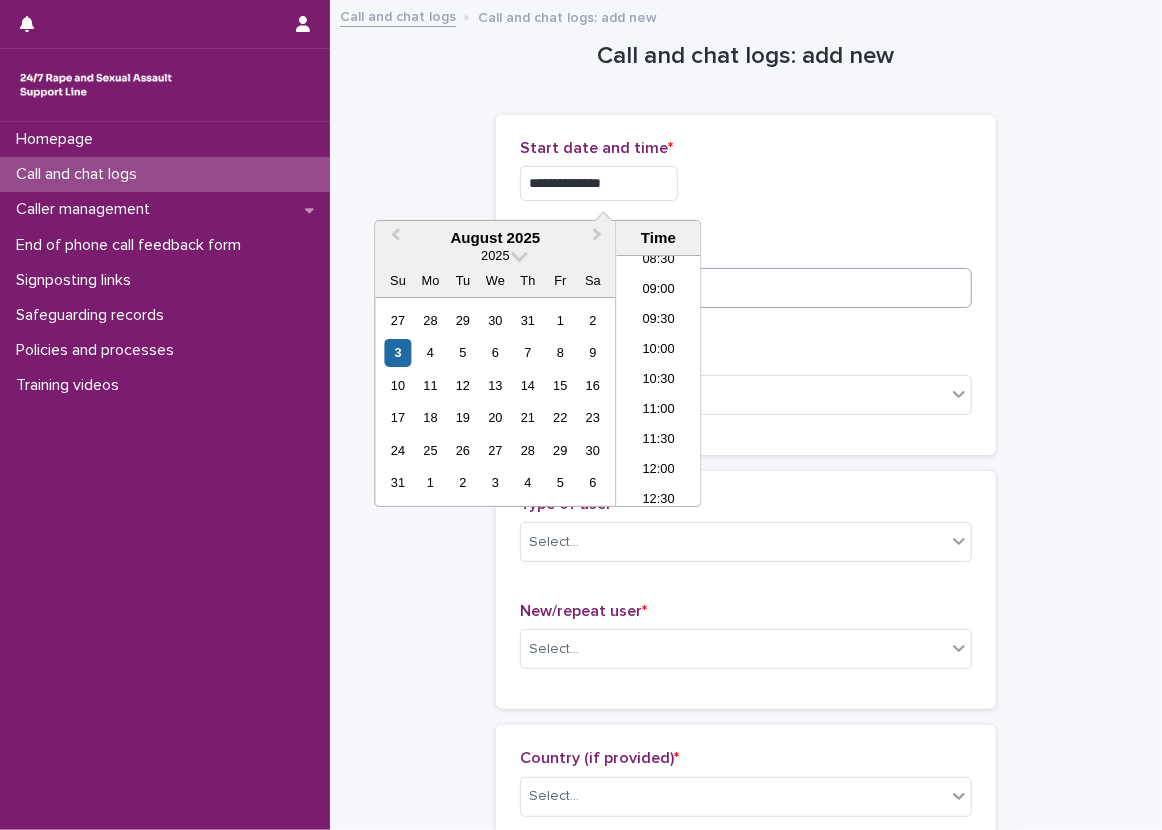 type on "**********" 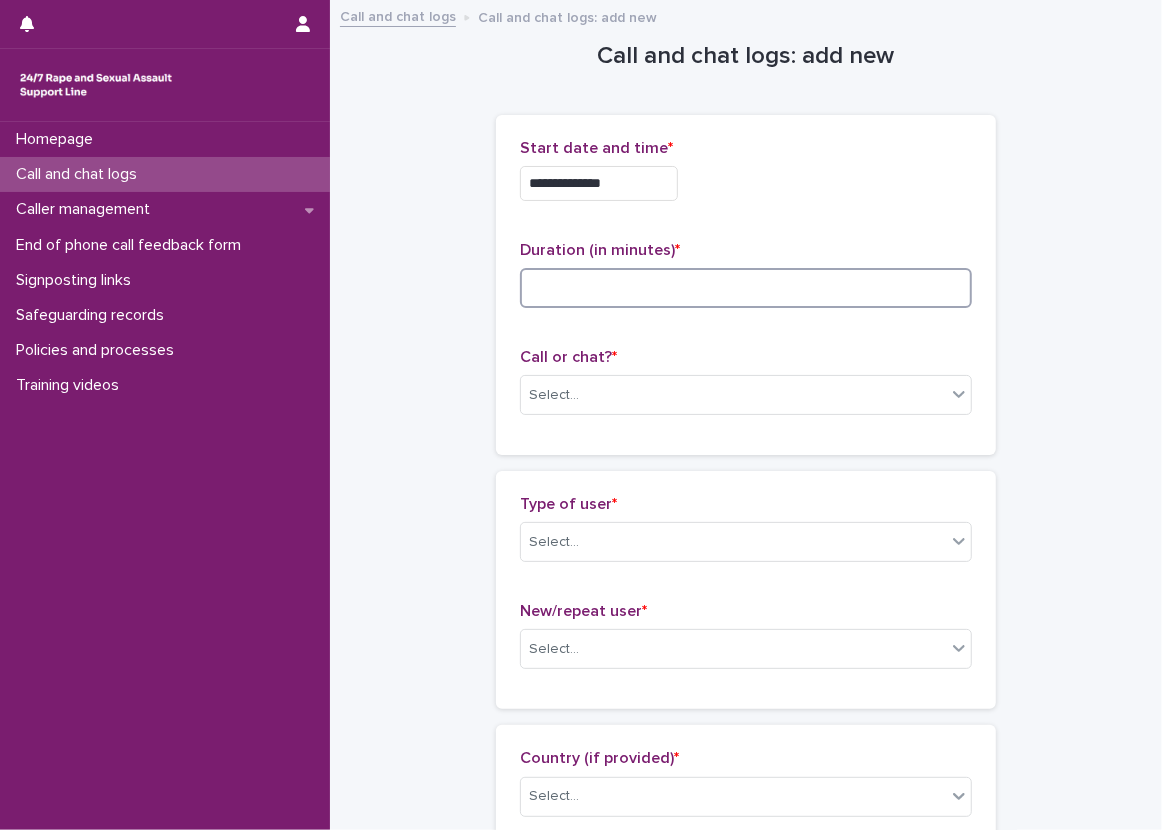 click at bounding box center [746, 288] 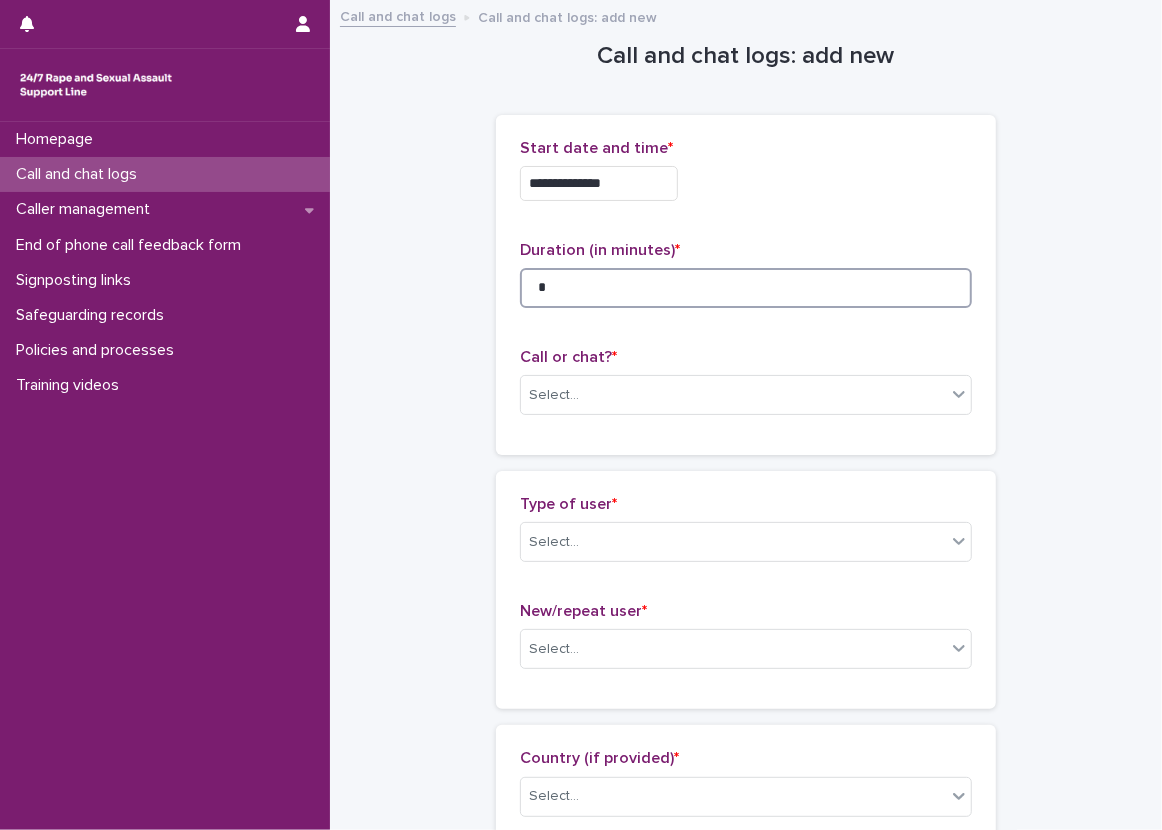 type on "*" 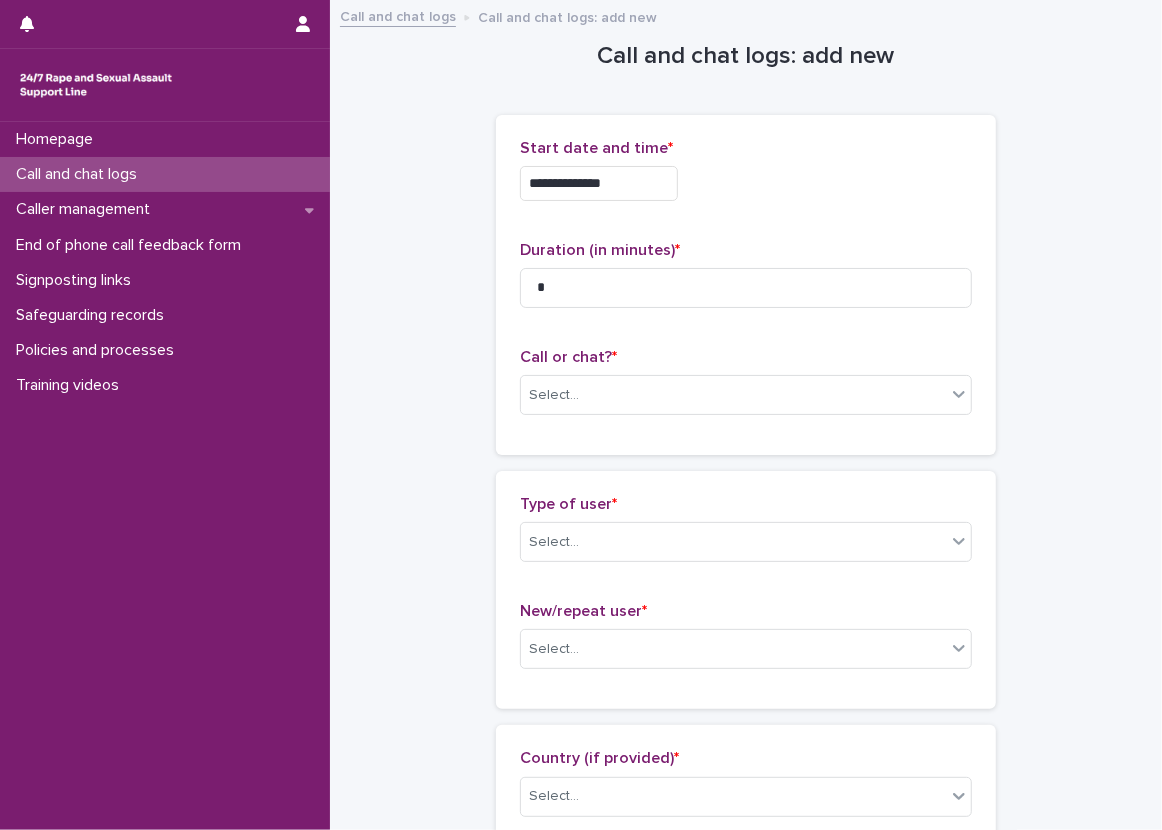 click on "Call or chat? * Select..." at bounding box center (746, 389) 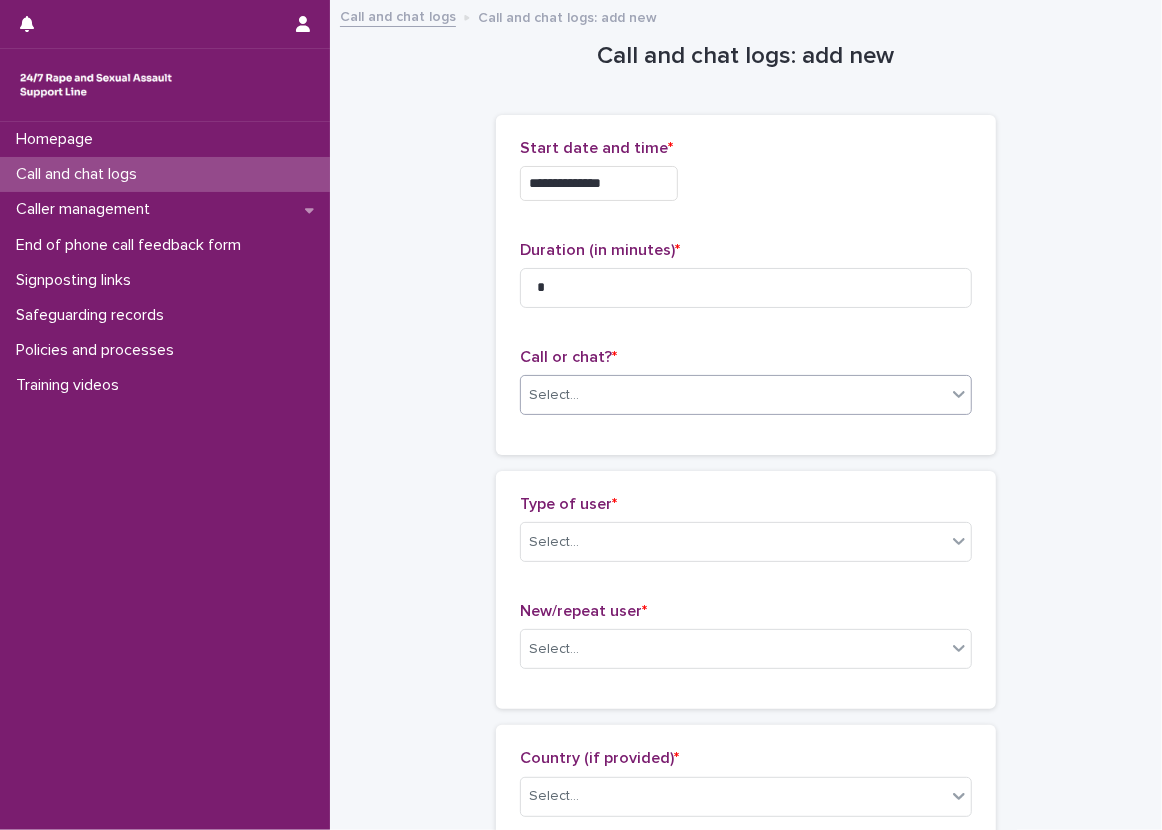 click on "Select..." at bounding box center (746, 395) 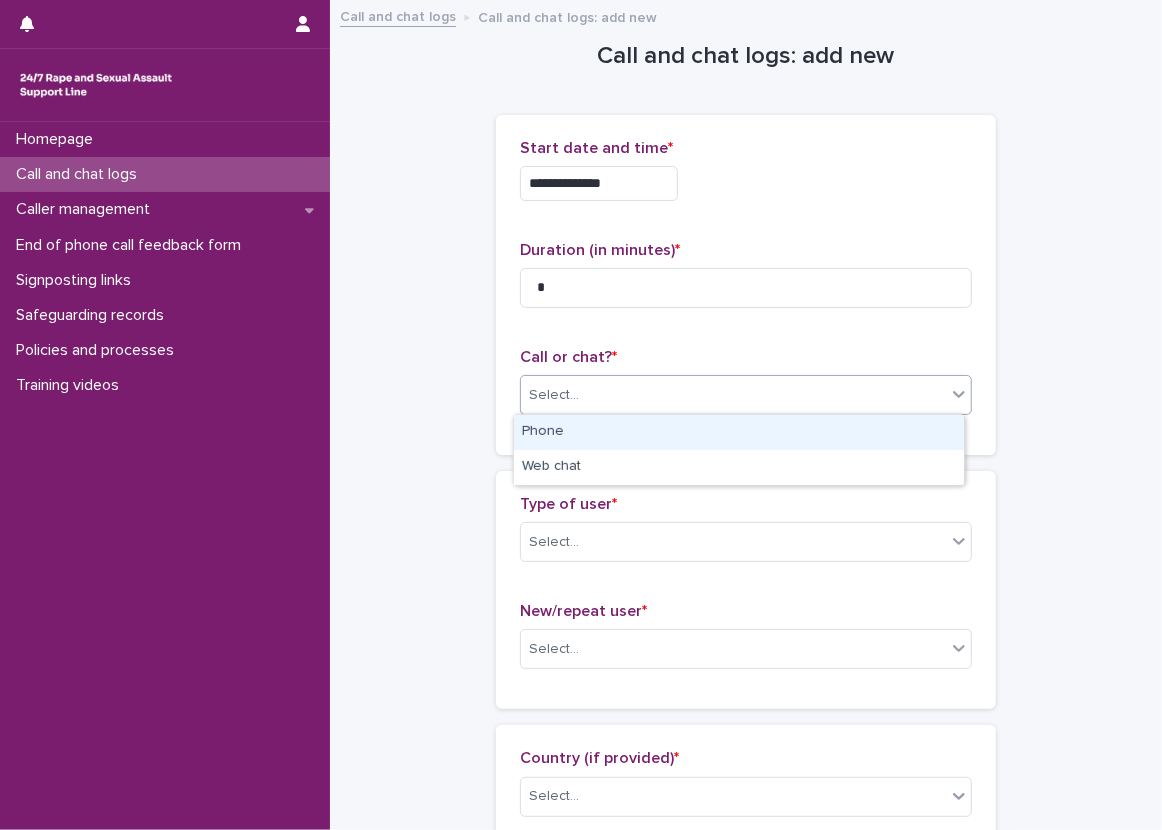 click on "Phone" at bounding box center [739, 432] 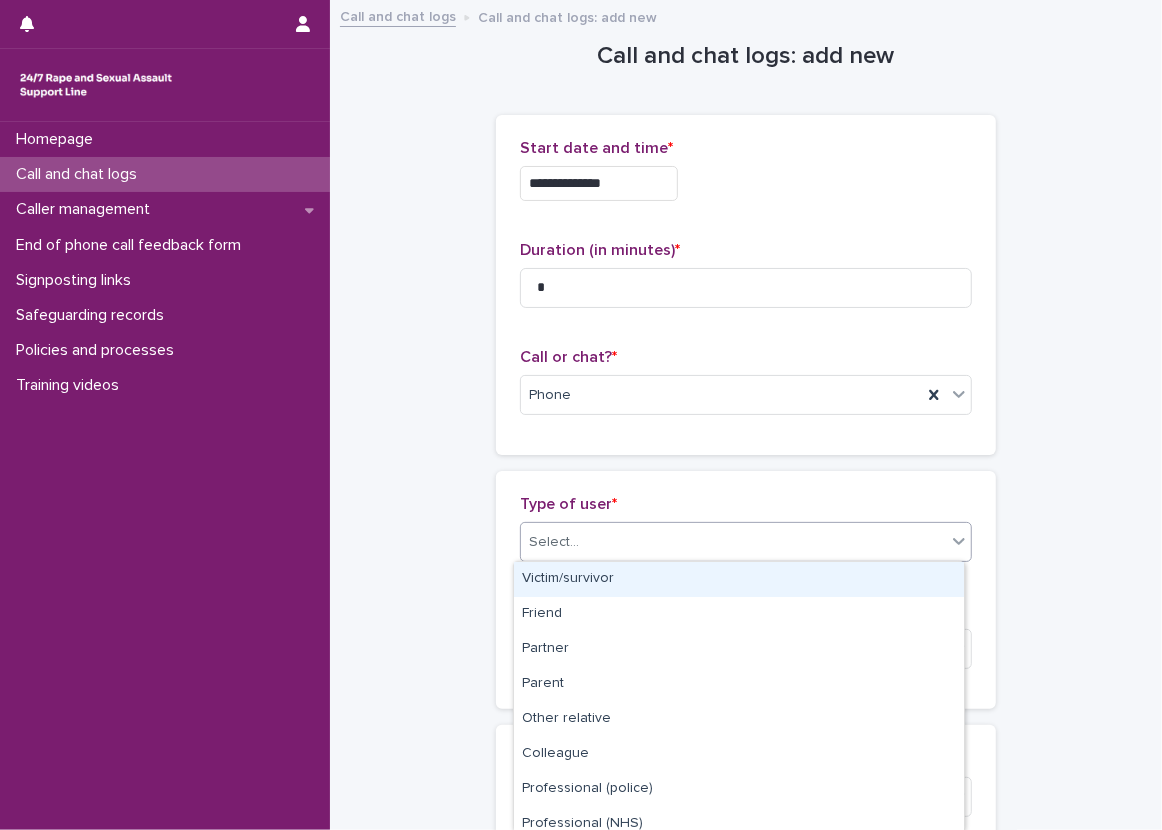 click on "Select..." at bounding box center (733, 542) 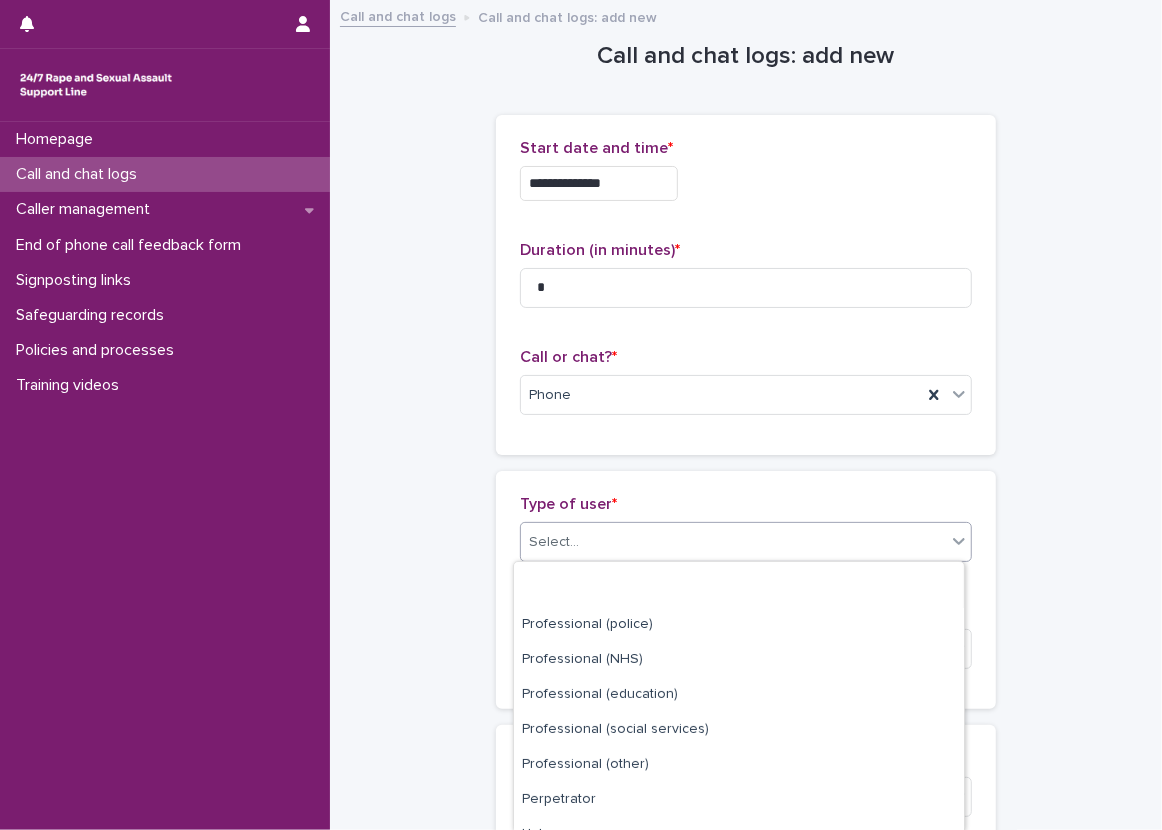 scroll, scrollTop: 257, scrollLeft: 0, axis: vertical 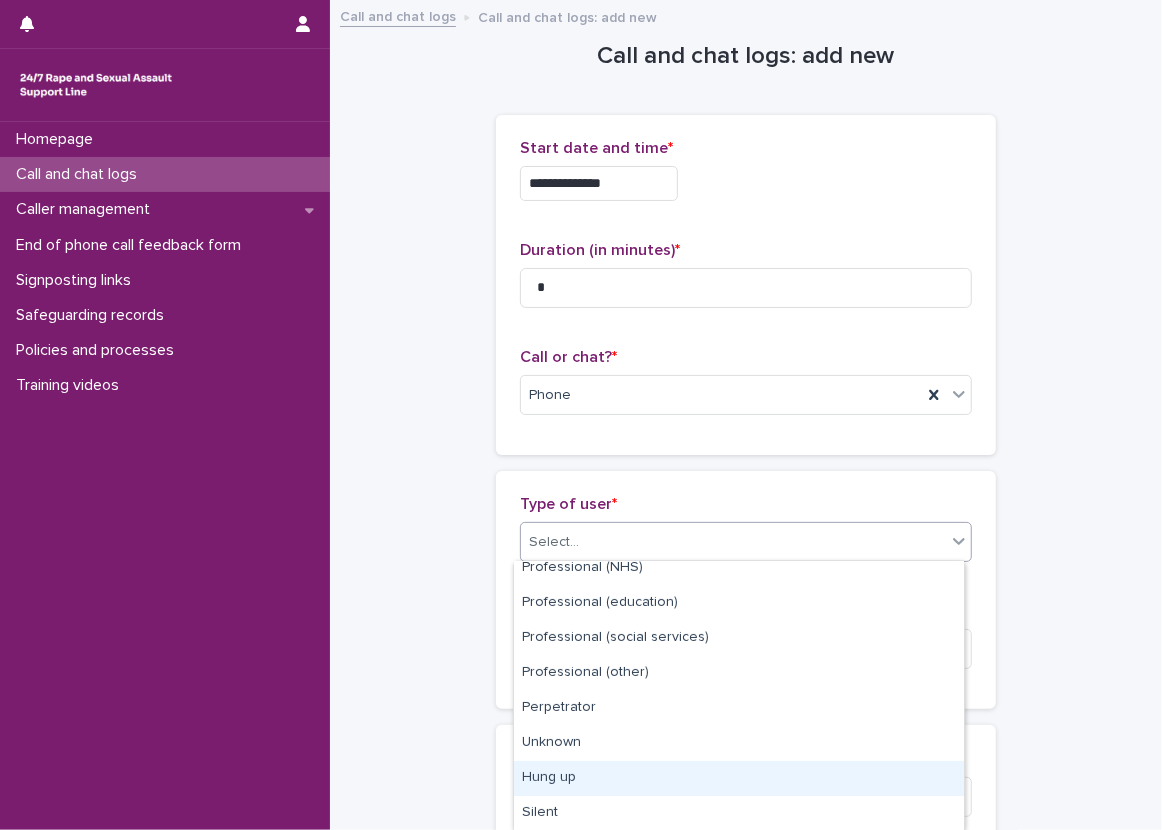 click on "Hung up" at bounding box center [739, 778] 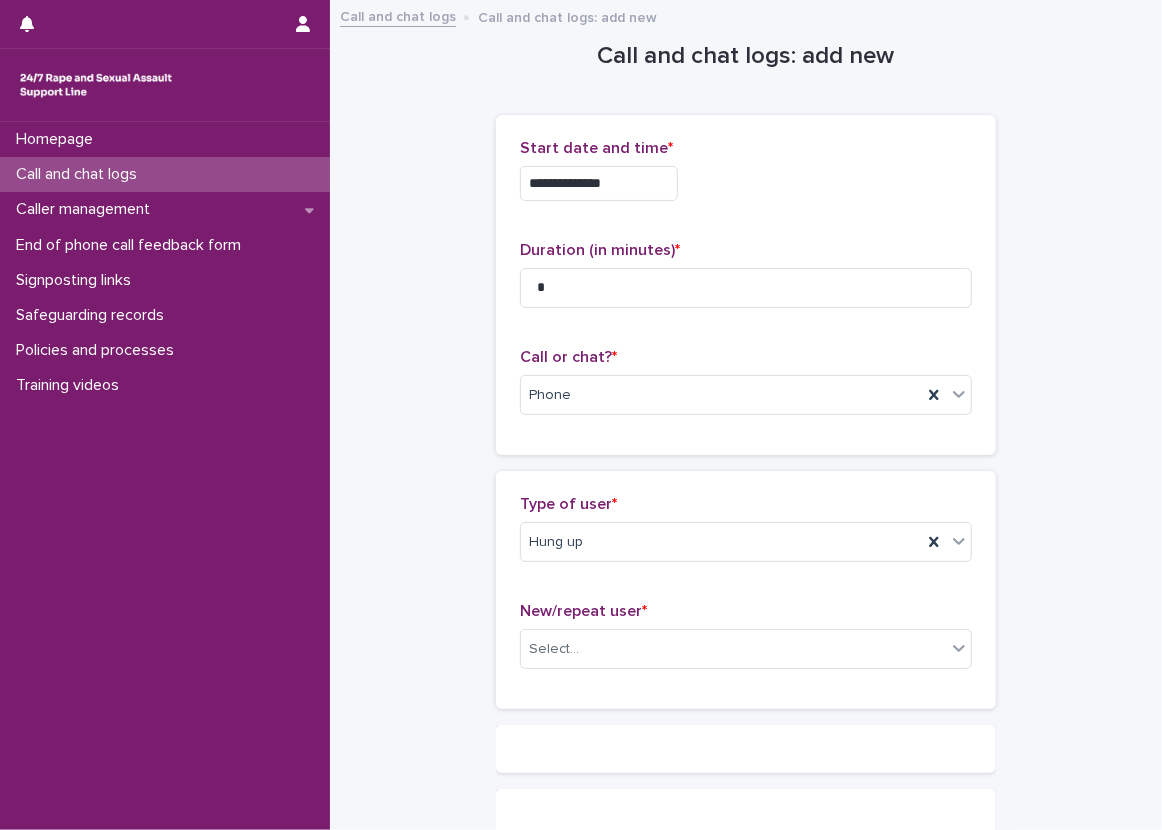 click on "New/repeat user *" at bounding box center (583, 611) 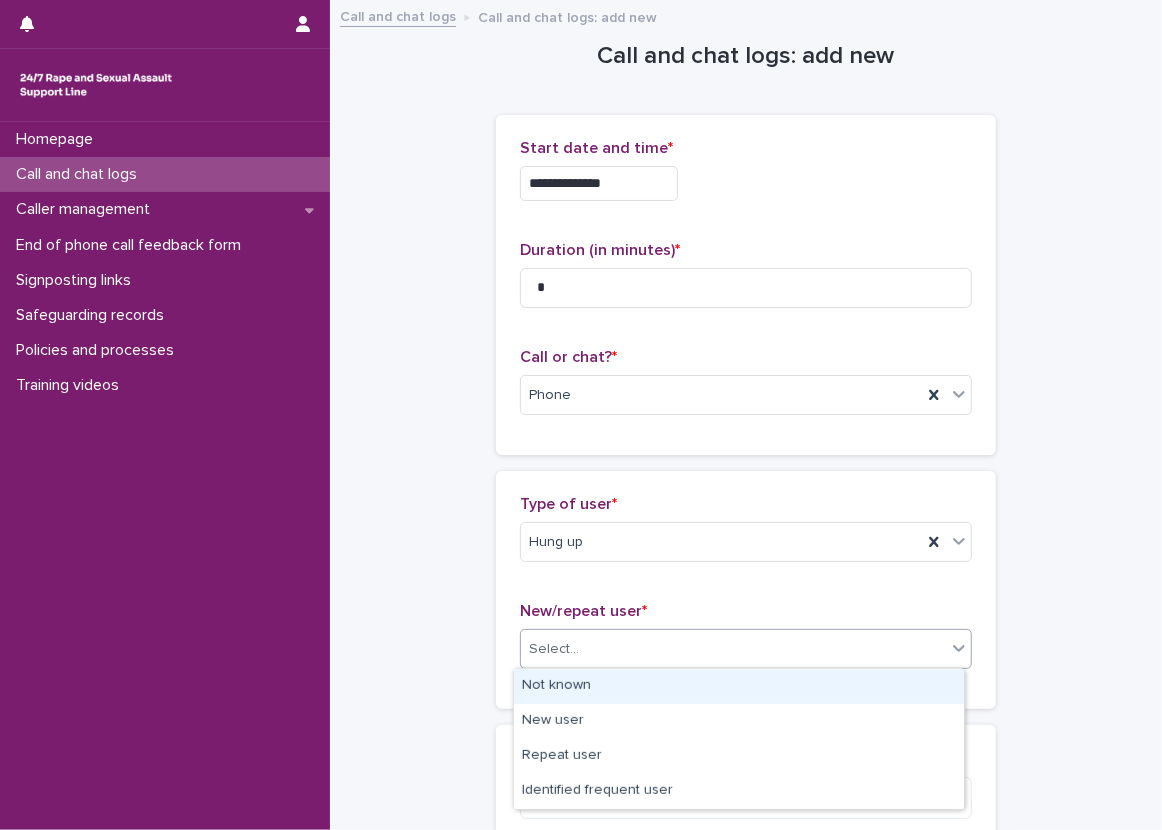click on "Select..." at bounding box center (733, 649) 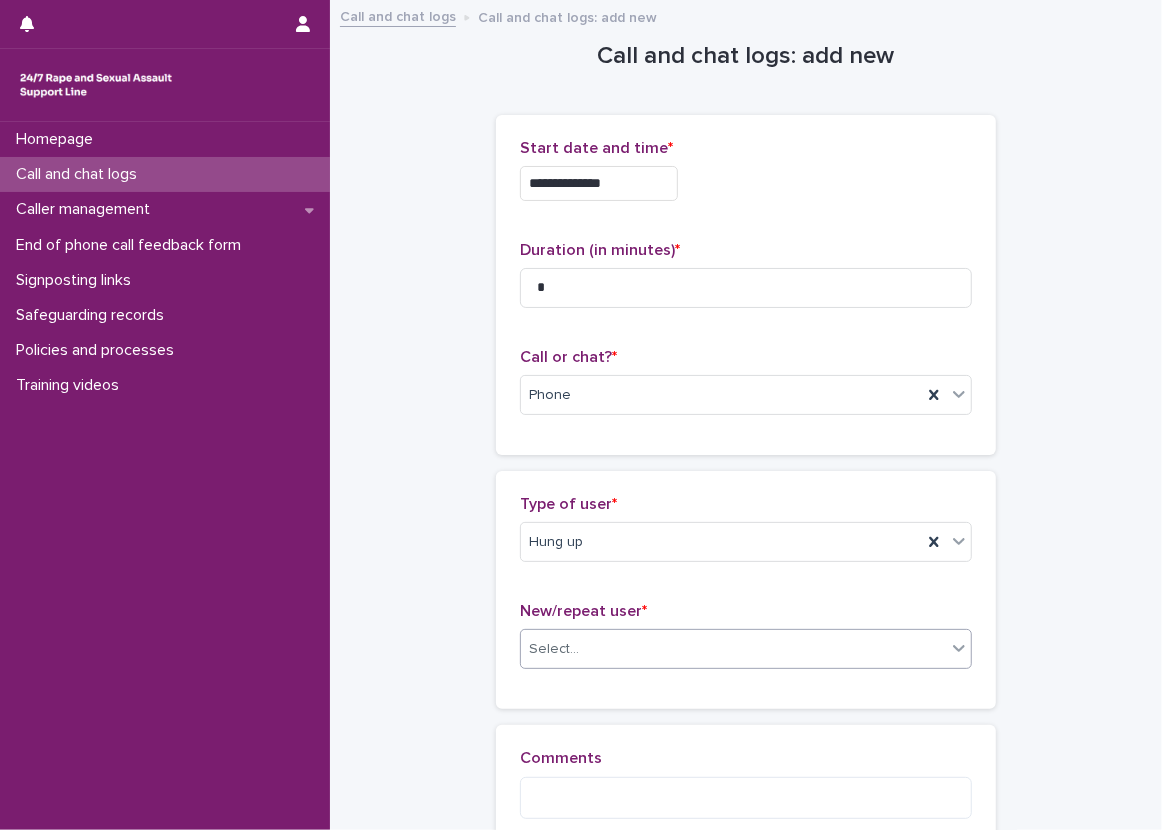 click on "**********" at bounding box center (746, 454) 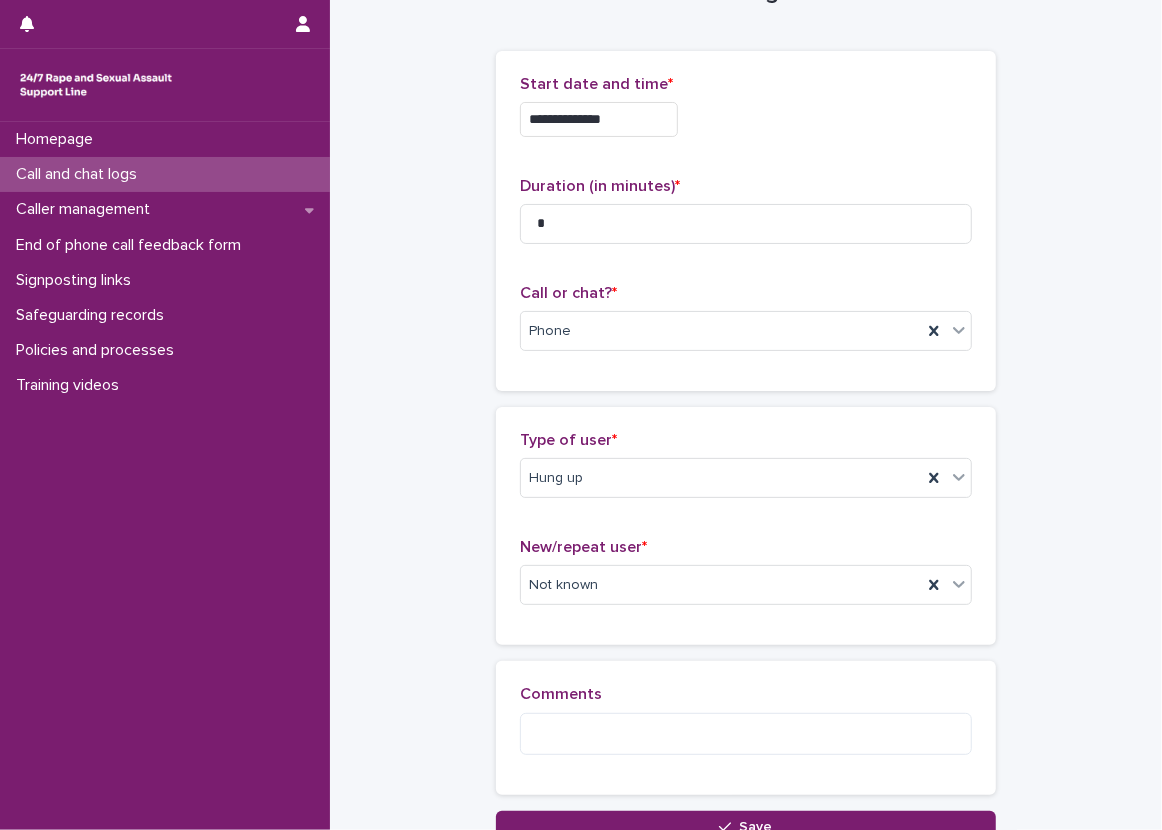 scroll, scrollTop: 100, scrollLeft: 0, axis: vertical 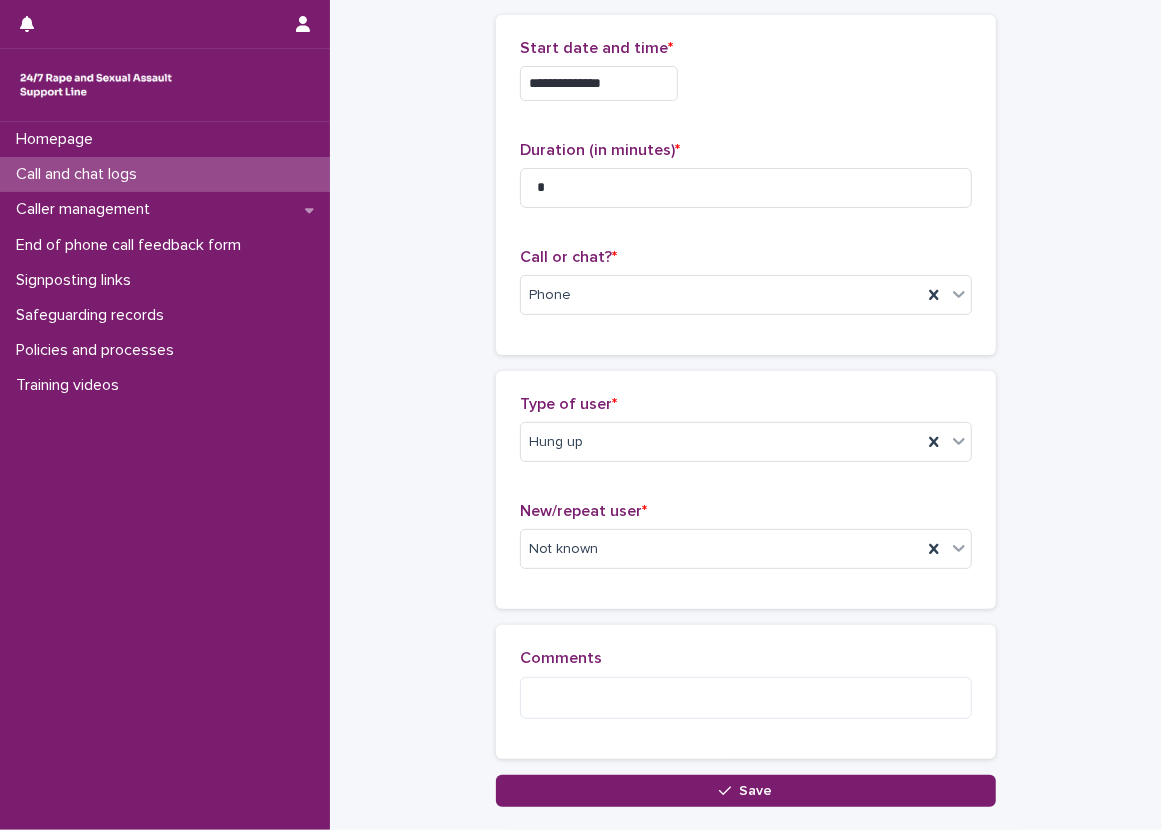 click on "**********" at bounding box center [746, 354] 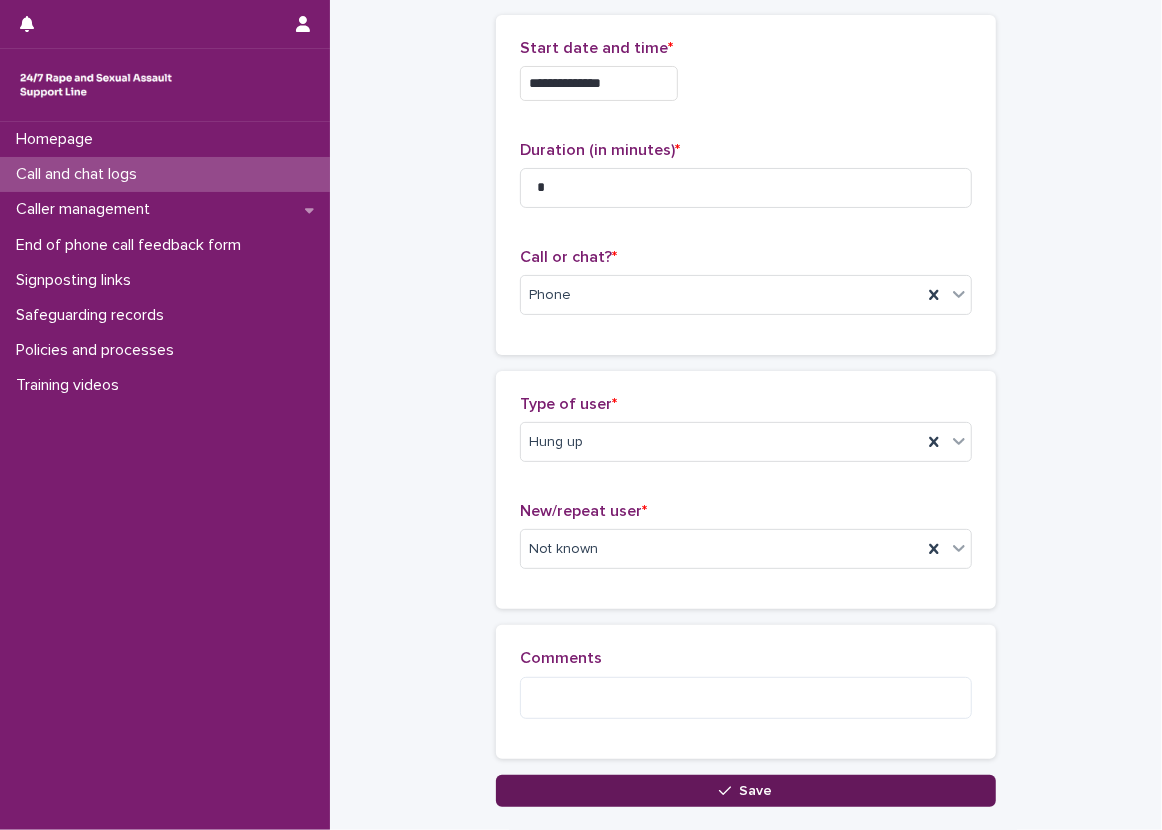 click on "Save" at bounding box center (746, 791) 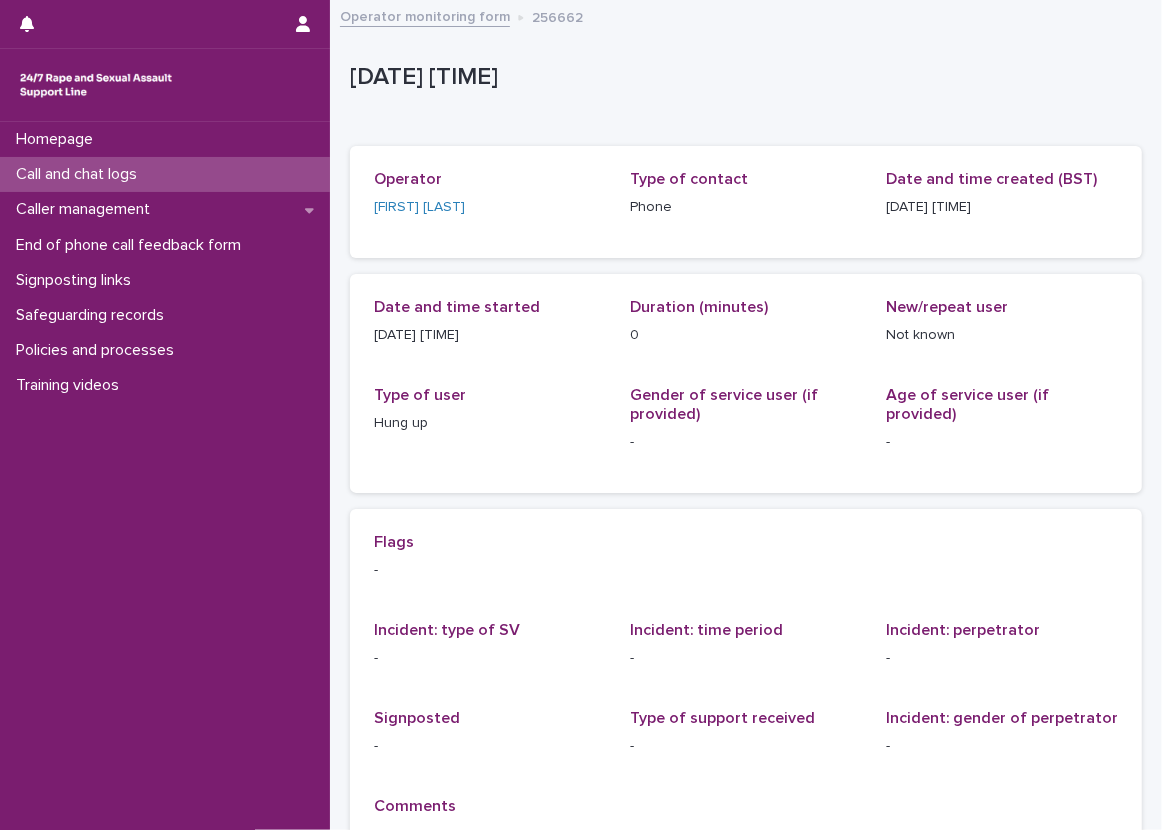scroll, scrollTop: 100, scrollLeft: 0, axis: vertical 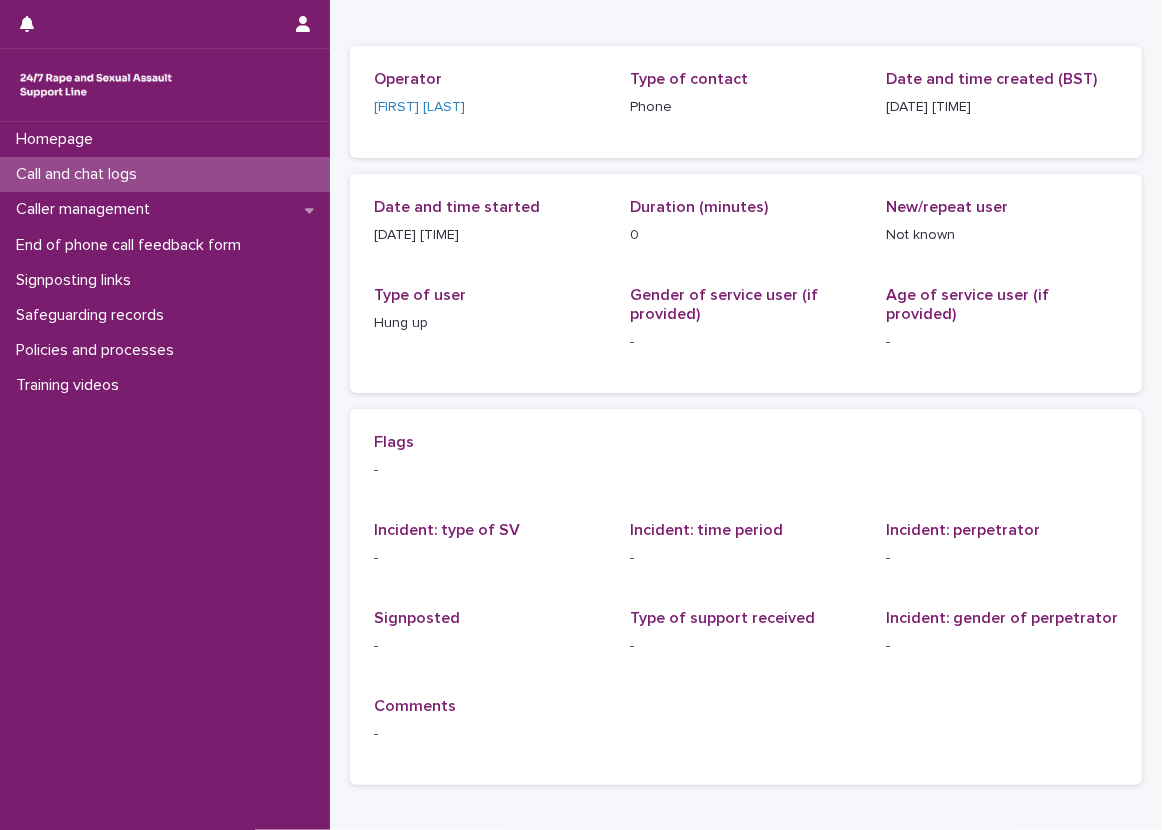 click on "Call and chat logs" at bounding box center (165, 174) 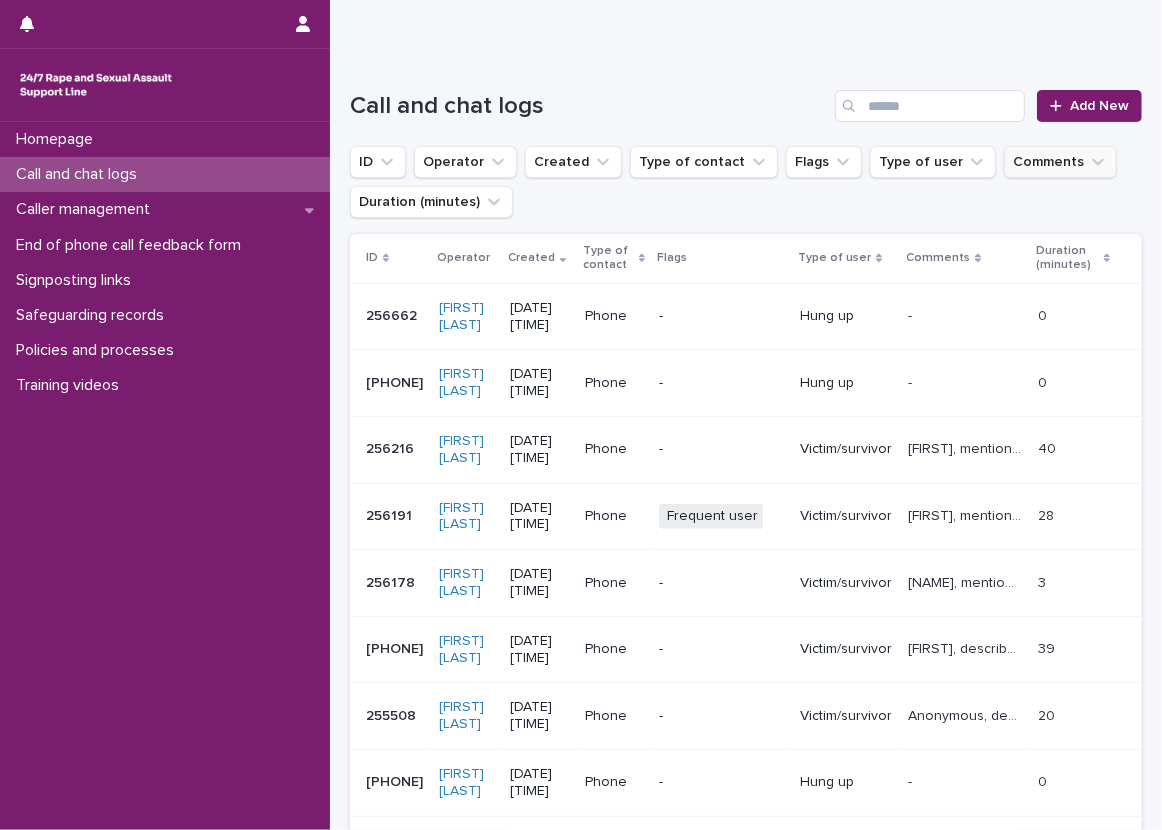 scroll, scrollTop: 100, scrollLeft: 0, axis: vertical 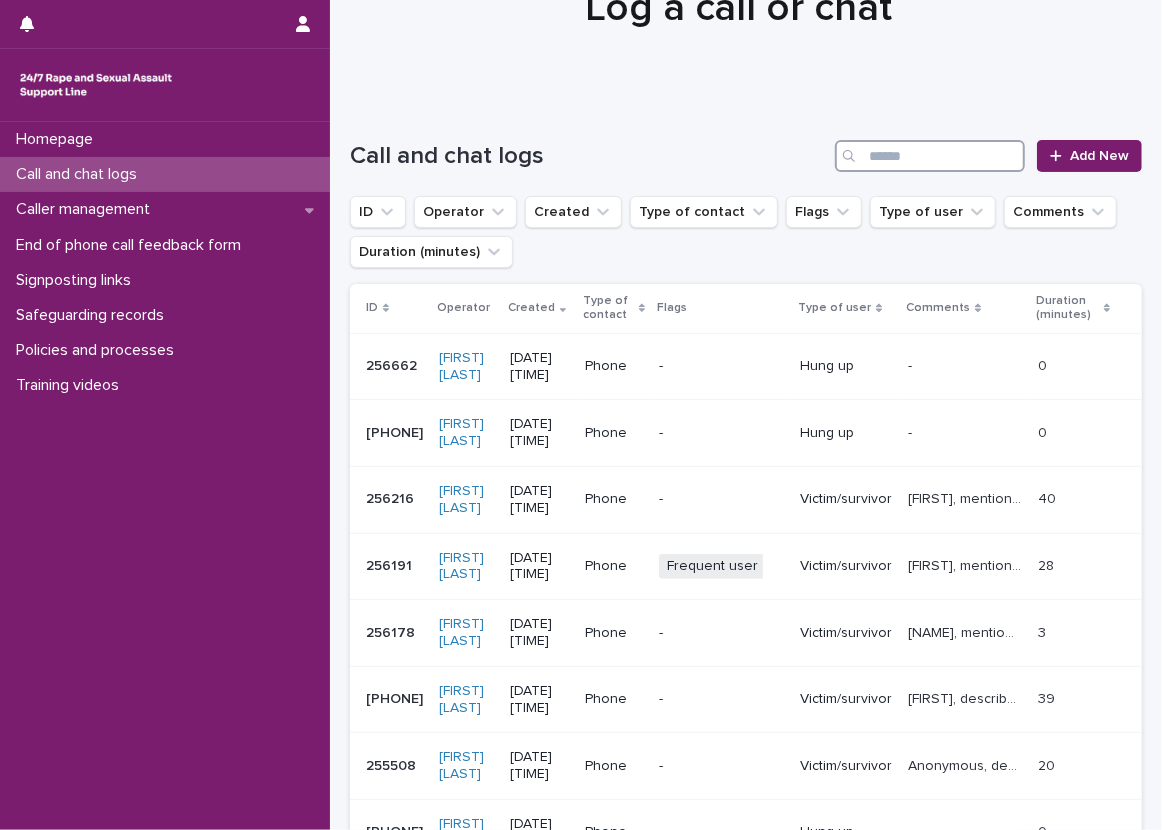 click at bounding box center [930, 156] 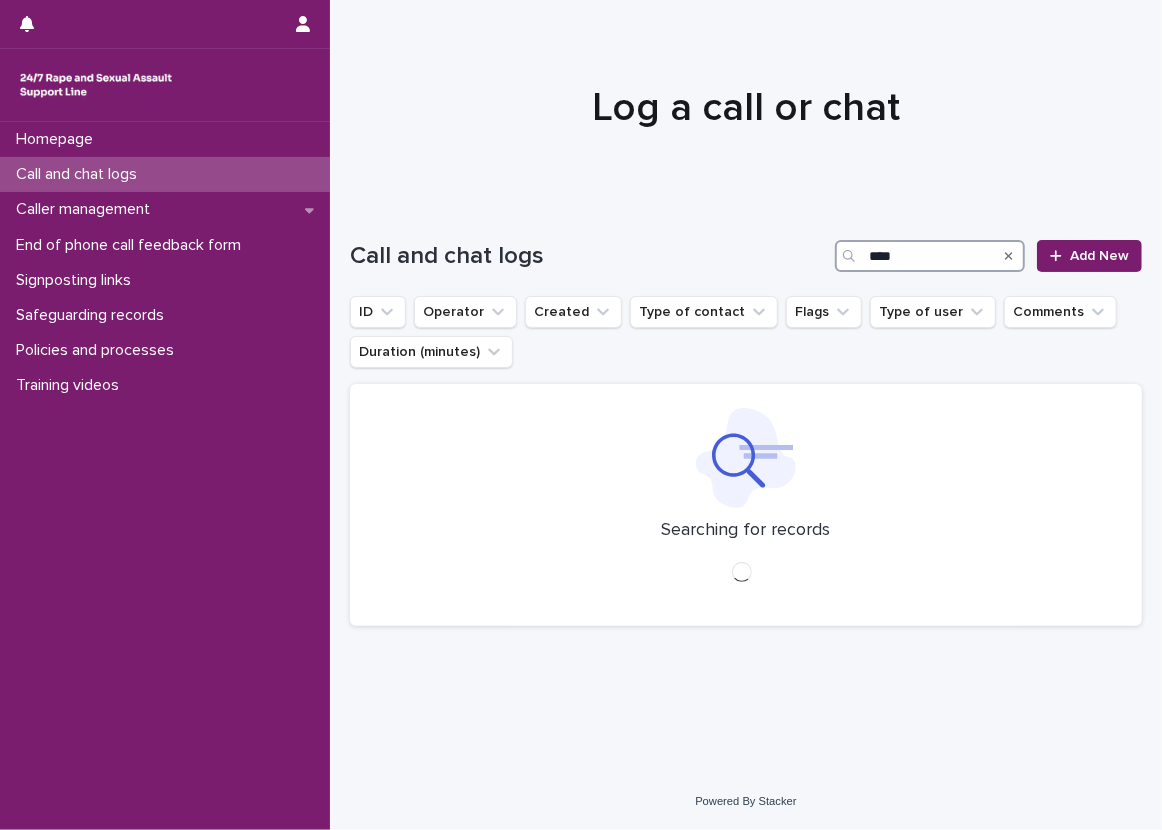 scroll, scrollTop: 0, scrollLeft: 0, axis: both 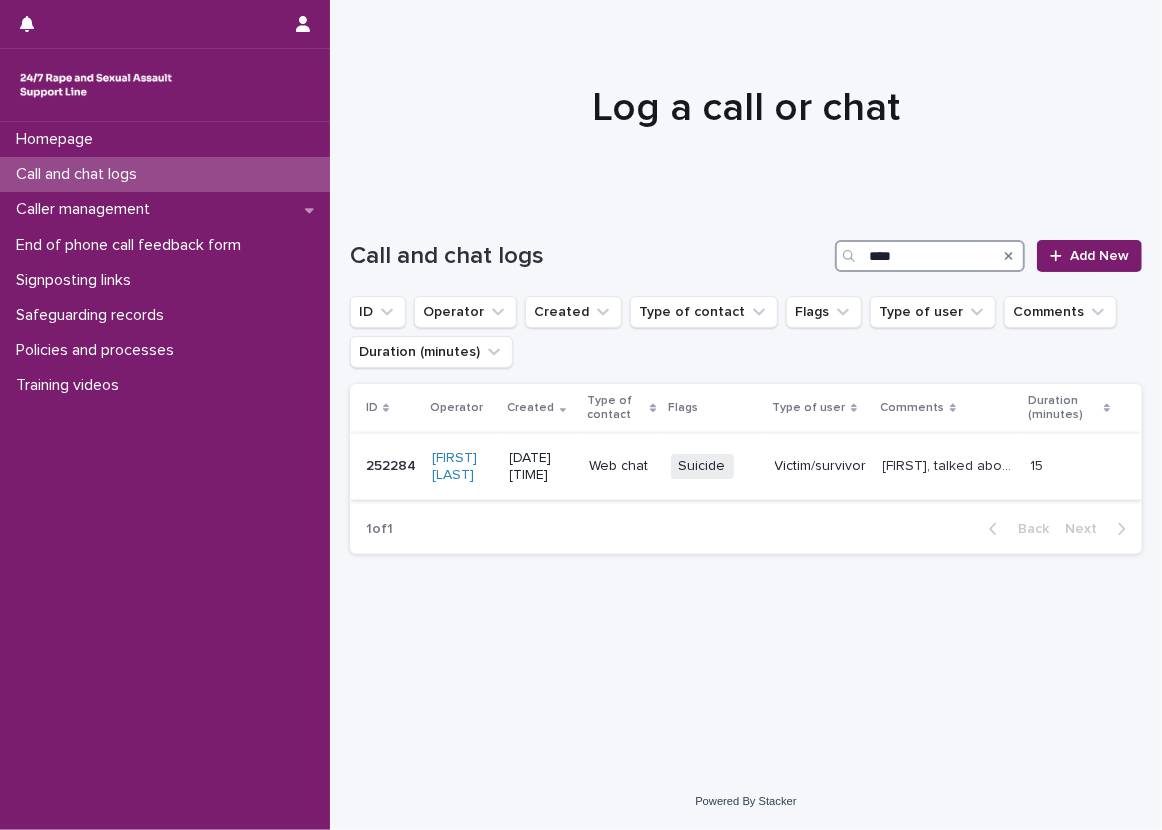 type on "****" 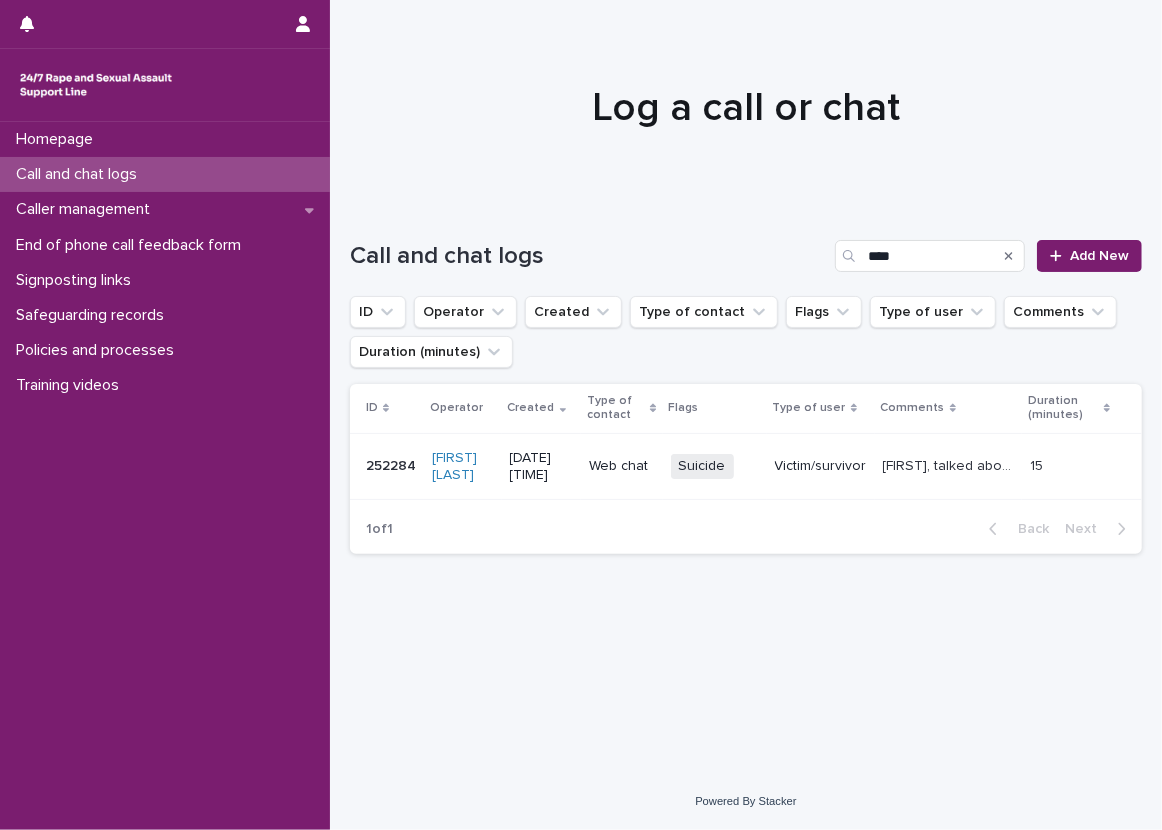 click on "[FIRST], talked about therapy and thoughts and feelings around it and operator gave emotional support, discussed experiences with suicide (not actively suicidal during the chat)." at bounding box center [950, 464] 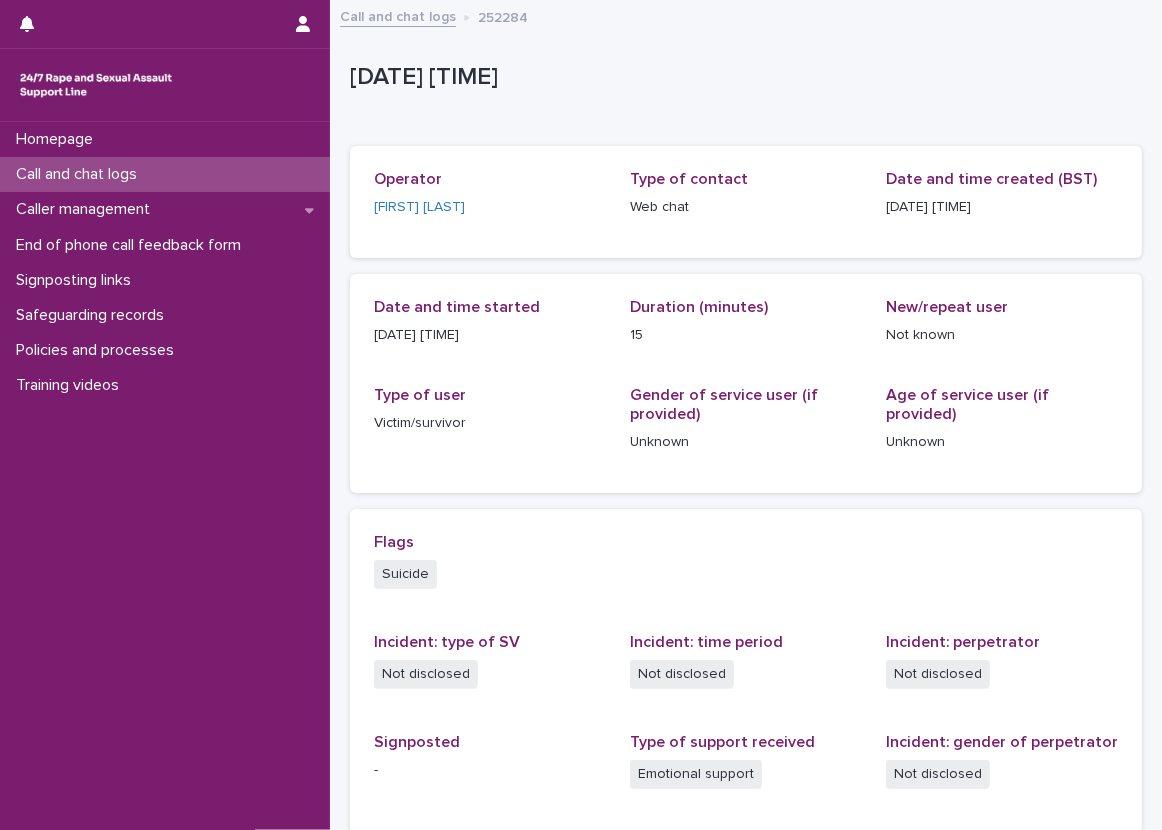 click on "Date and time started [DATE] [TIME] Duration (minutes) 15 New/repeat user Not known Type of user Victim/survivor Gender of service user (if provided) Unknown Age of service user (if provided) Unknown" at bounding box center [746, 383] 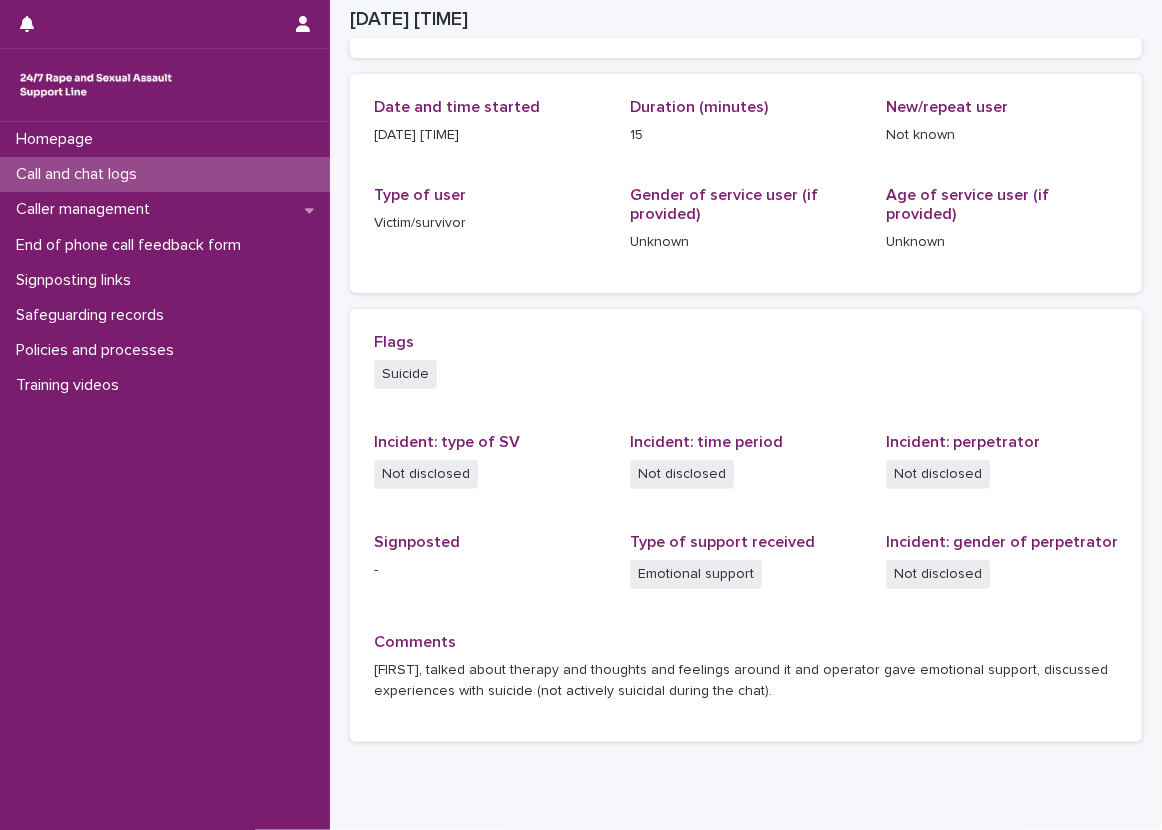 scroll, scrollTop: 284, scrollLeft: 0, axis: vertical 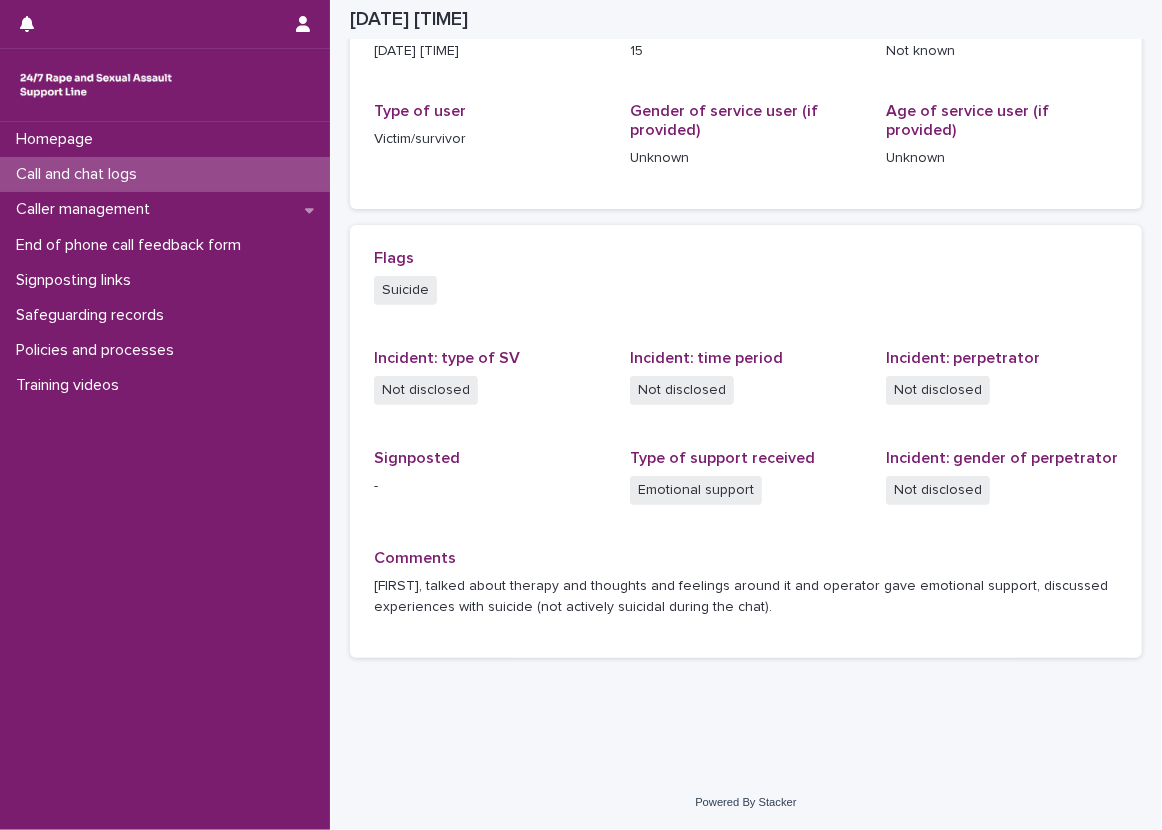 click on "Loading... Saving… Loading... Saving… Loading... Saving… Operator [NAME]   Type of contact Web chat Date and time created (BST) [DATE] [TIME] Loading... Saving… Date and time started [DATE] [TIME] Duration (minutes) 15 New/repeat user Not known Type of user Victim/survivor Gender of service user (if provided) Unknown Age of service user (if provided) Unknown Loading... Saving… Loading... Saving… Flags Suicide Incident: type of SV Not disclosed Incident: time period Not disclosed Incident: perpetrator Not disclosed Signposted - Type of support received Emotional support Incident: gender of perpetrator Not disclosed Comments Maja, talked about therapy and thoughts and feelings around it and operator gave emotional support, discussed experiences with suicide (not actively suicidal during the chat)." at bounding box center (746, 246) 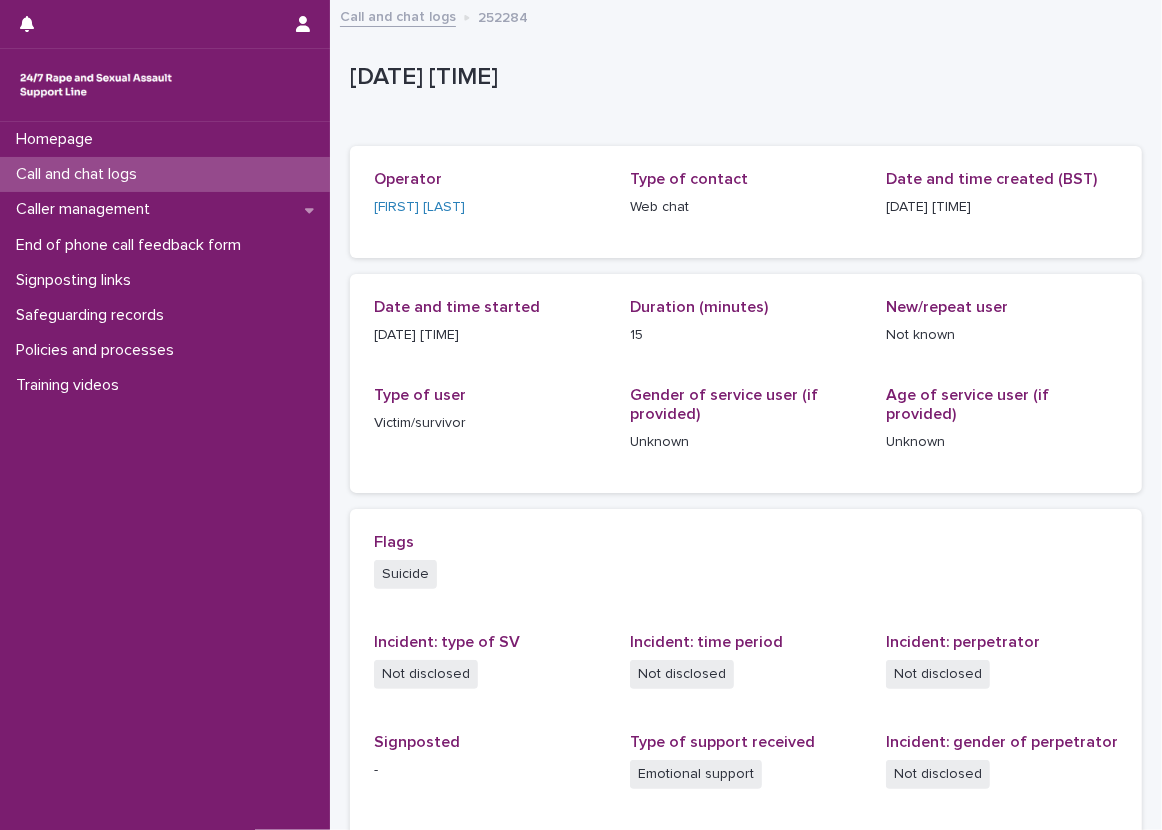 click on "Call and chat logs" at bounding box center [165, 174] 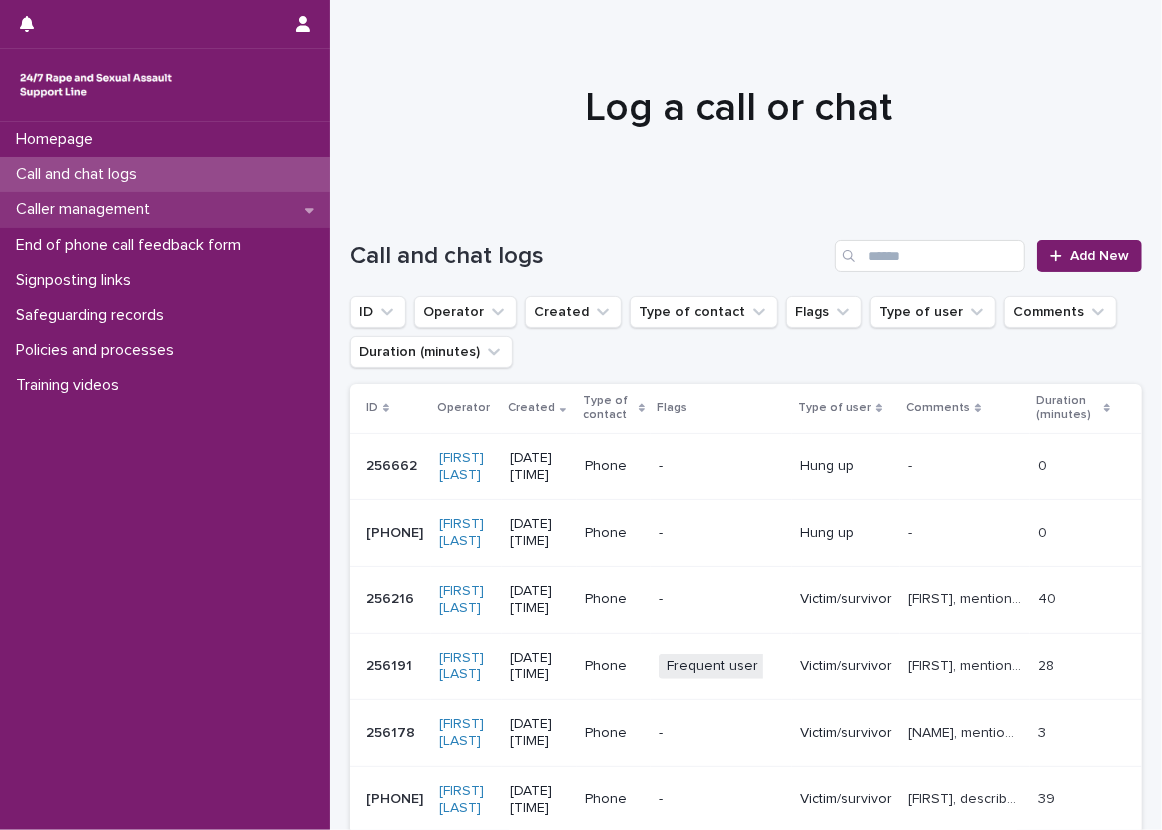 click on "Caller management" at bounding box center [165, 209] 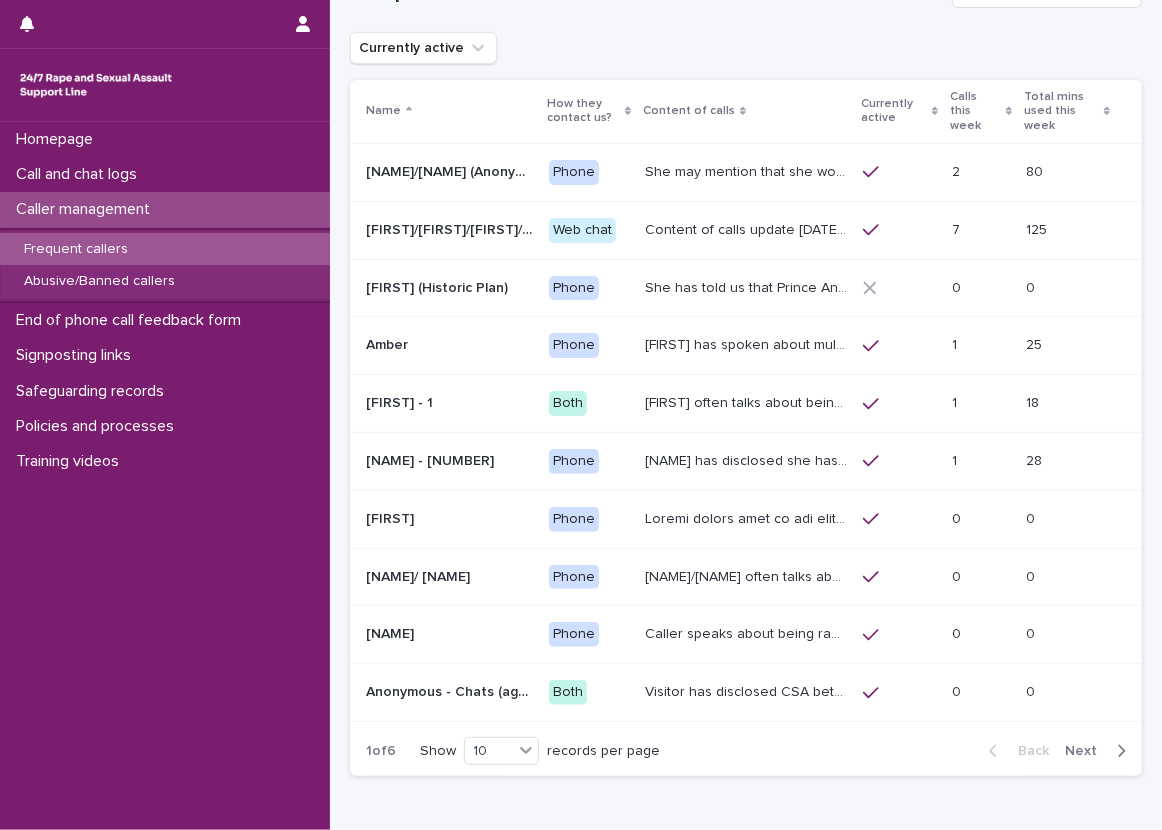 scroll, scrollTop: 100, scrollLeft: 0, axis: vertical 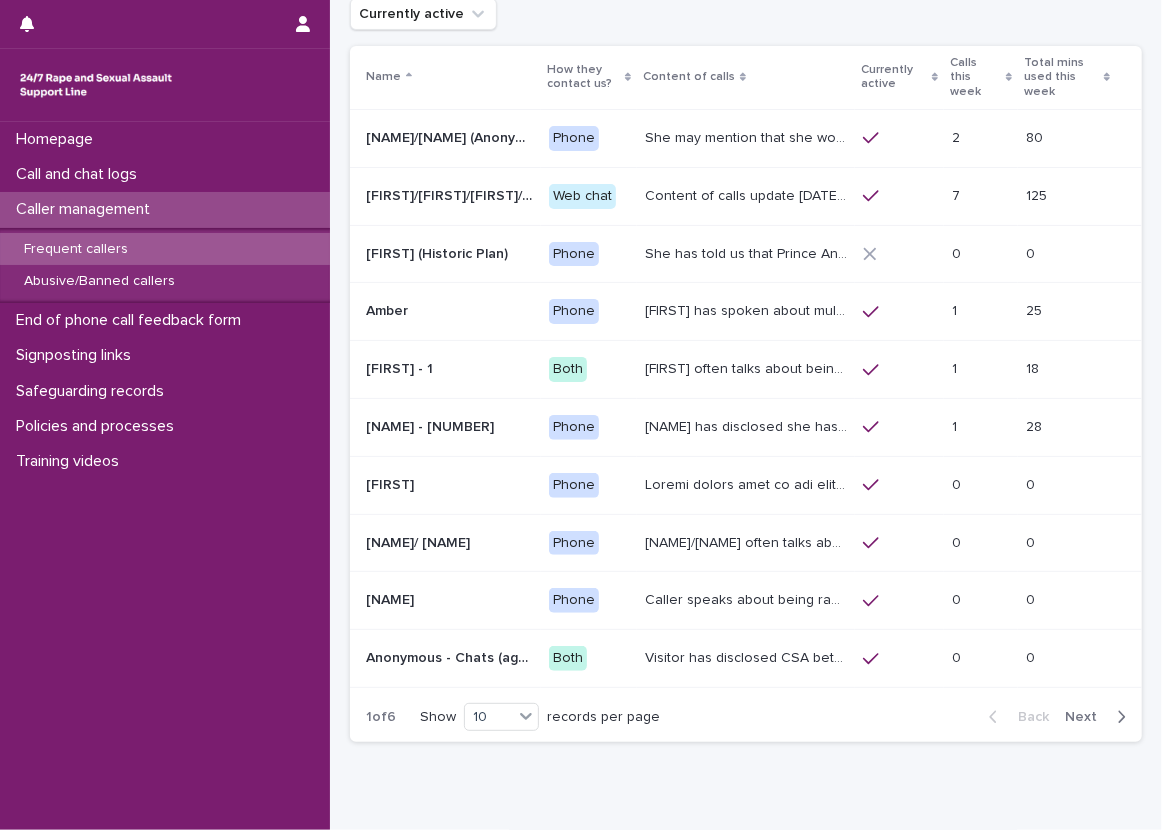 click on "Next" at bounding box center (1087, 717) 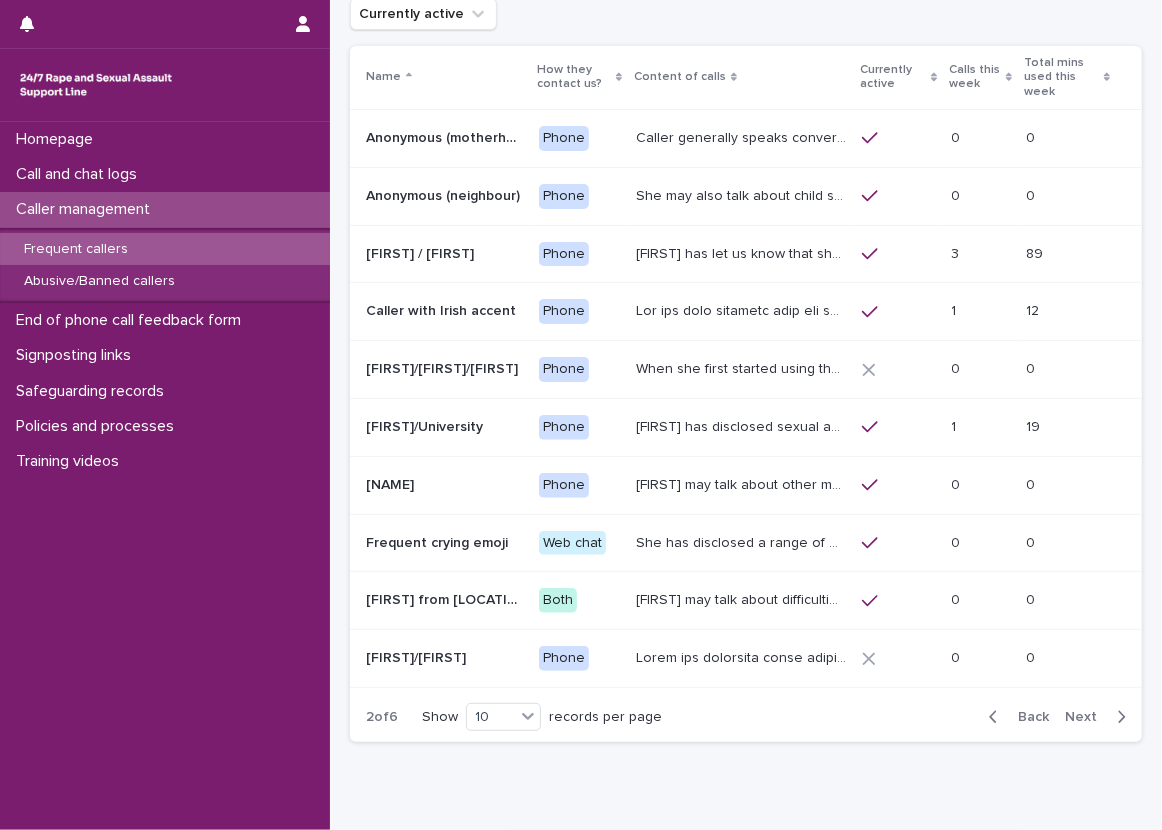 scroll, scrollTop: 92, scrollLeft: 0, axis: vertical 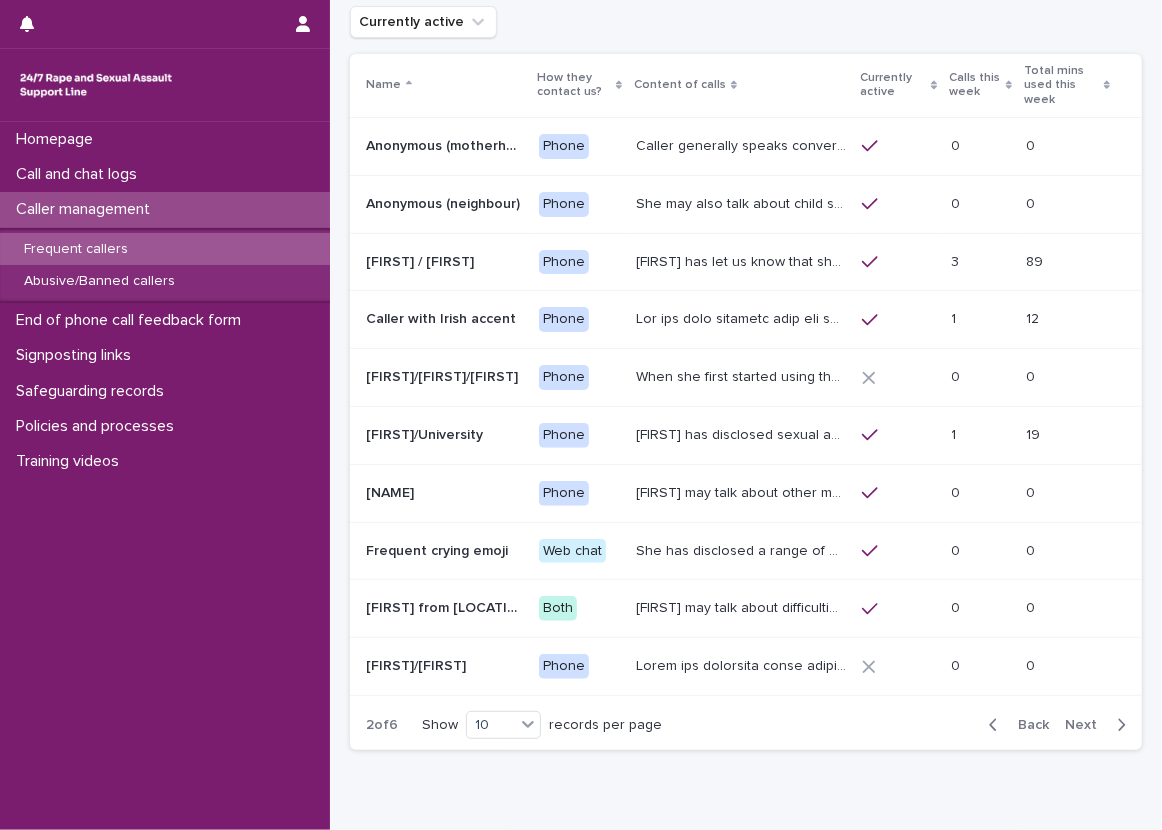click on "Next" at bounding box center [1087, 725] 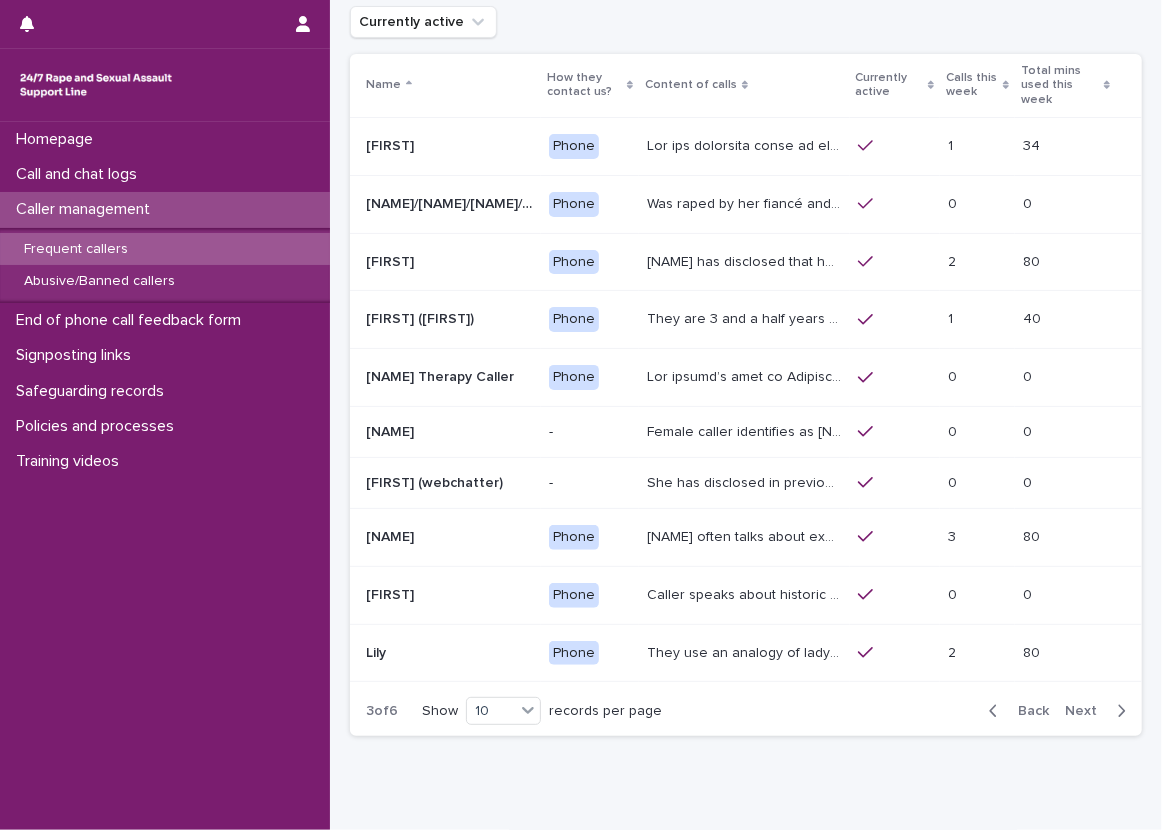 scroll, scrollTop: 92, scrollLeft: 0, axis: vertical 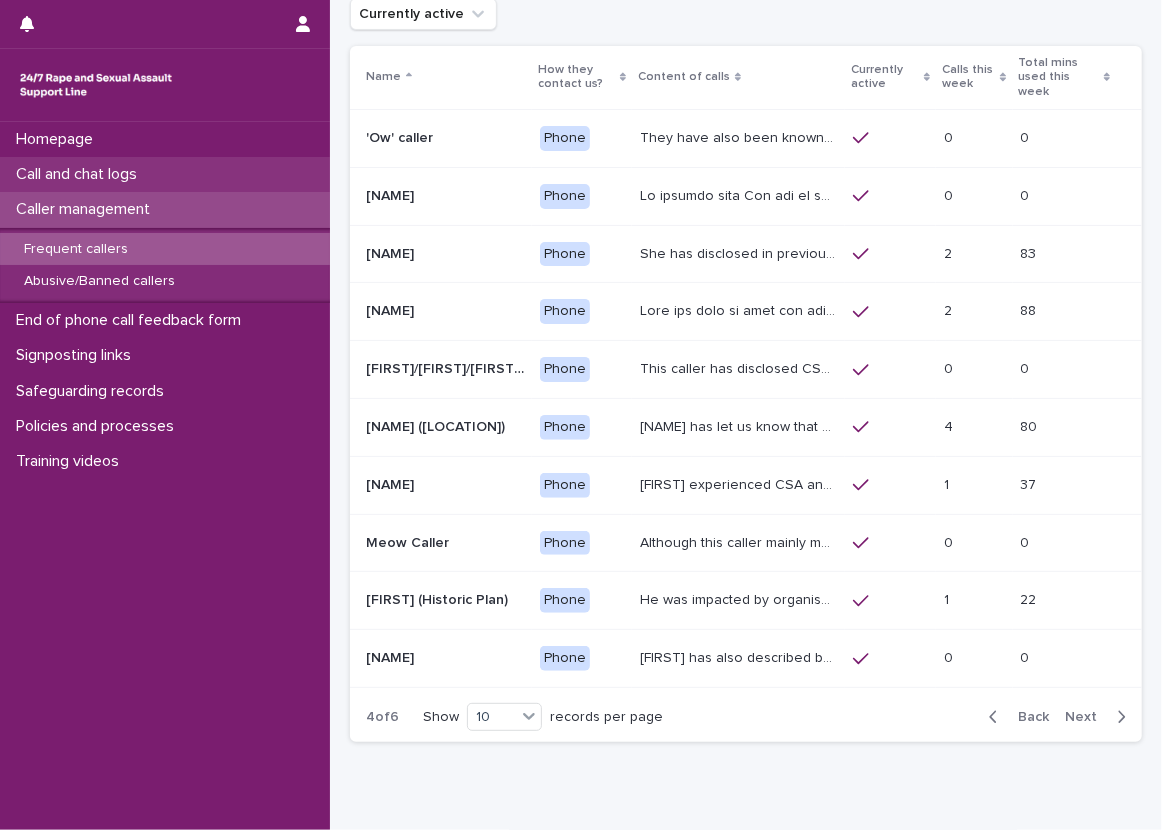 click on "Call and chat logs" at bounding box center (165, 174) 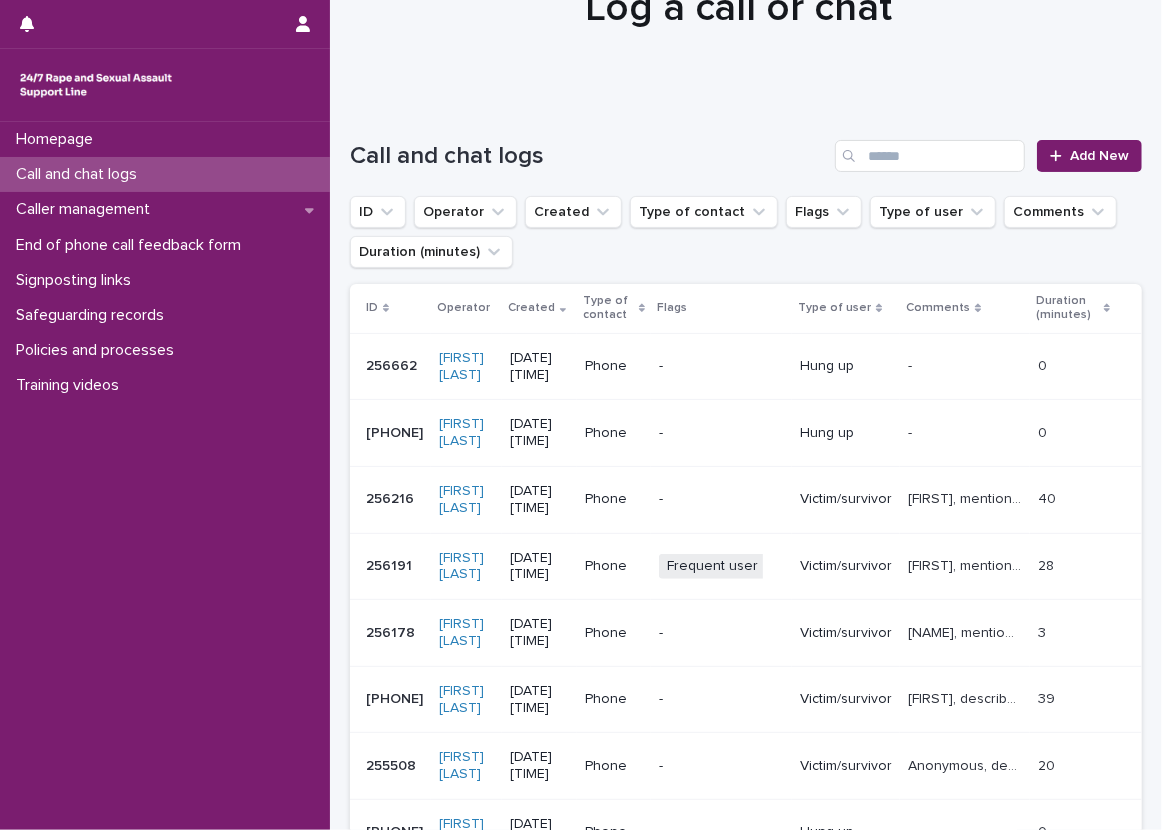 scroll, scrollTop: 0, scrollLeft: 0, axis: both 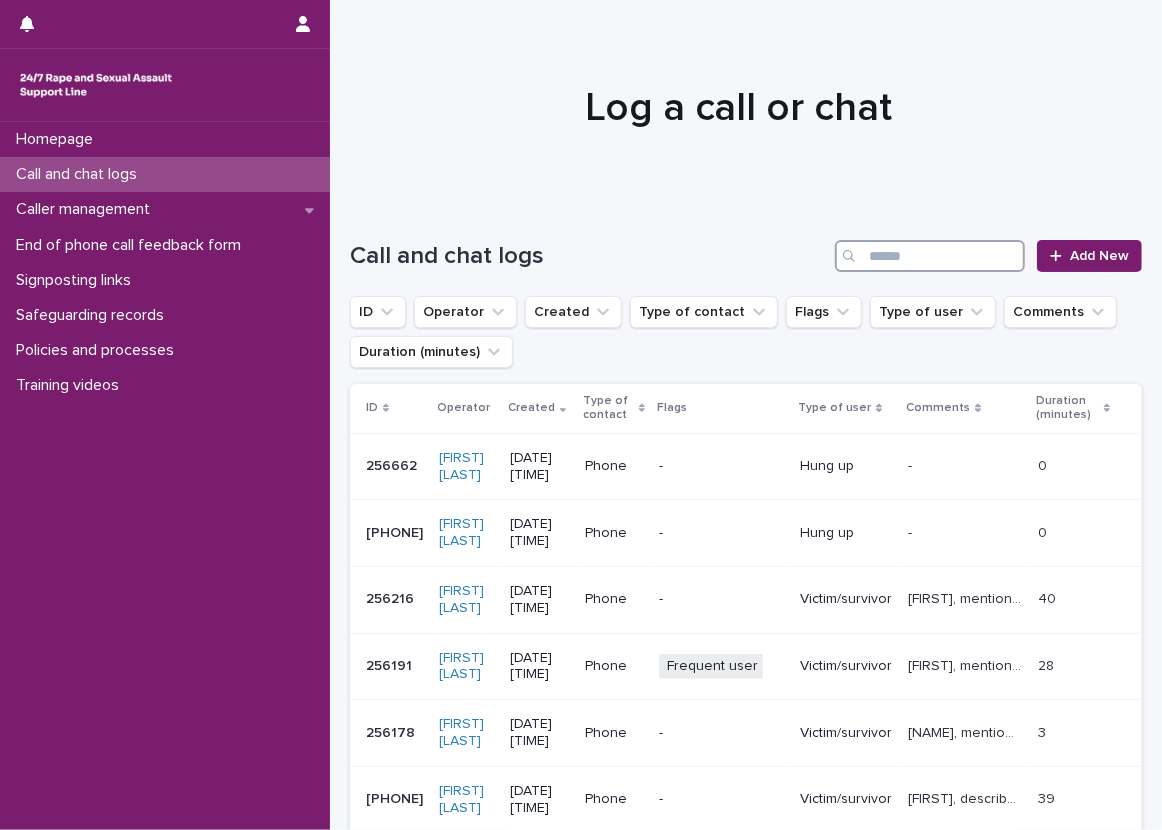 click at bounding box center (930, 256) 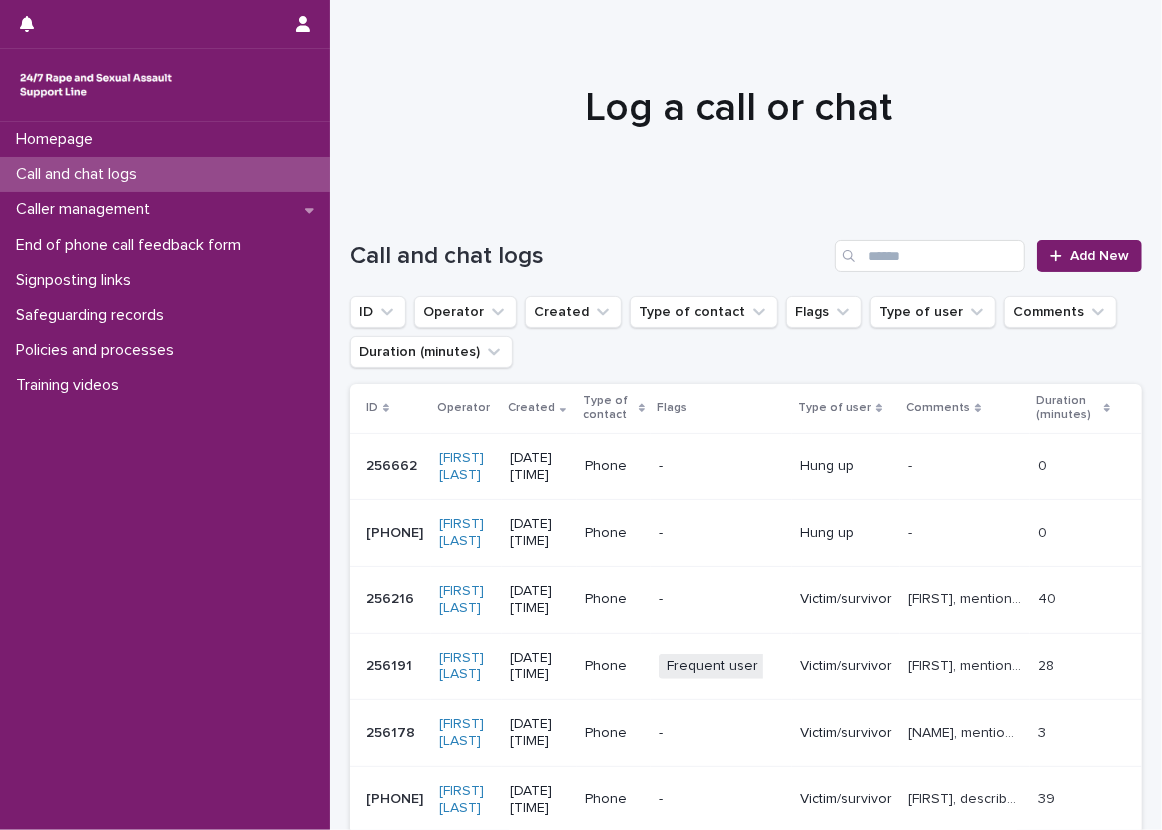click on "Call and chat logs Add New" at bounding box center (746, 248) 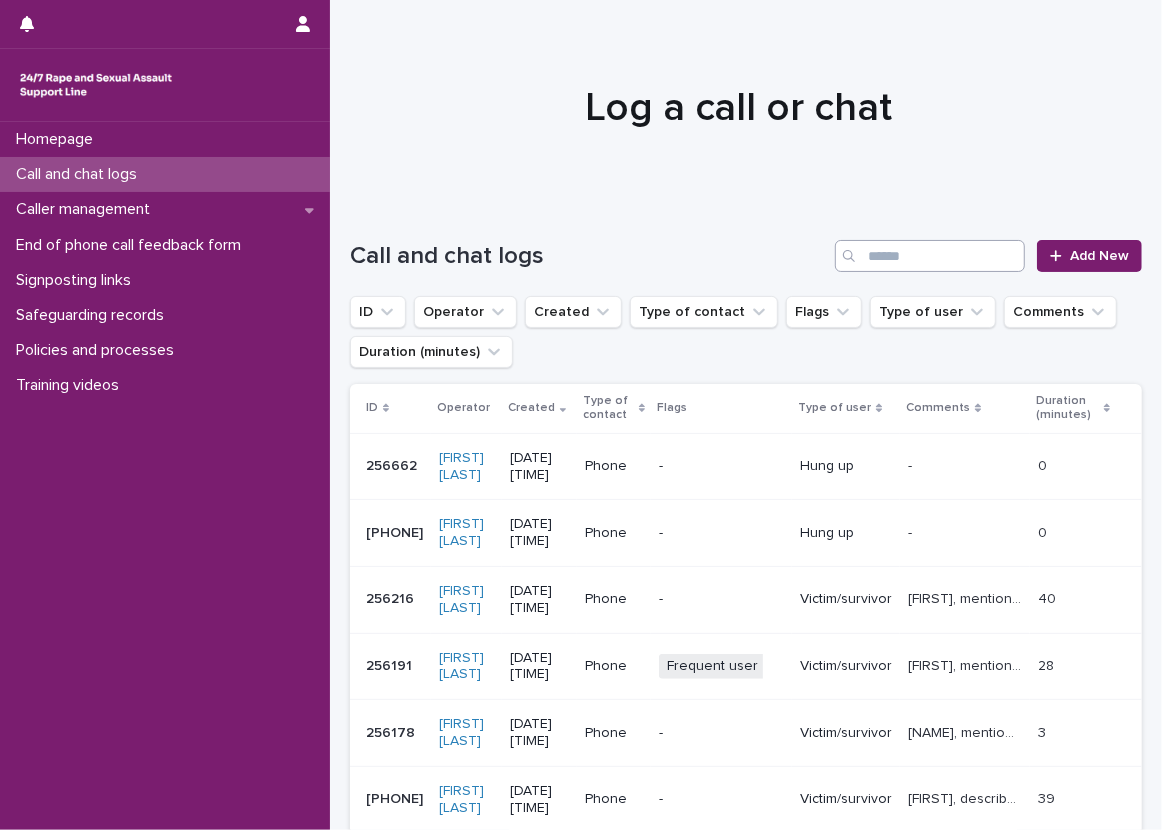 drag, startPoint x: 882, startPoint y: 233, endPoint x: 859, endPoint y: 261, distance: 36.23534 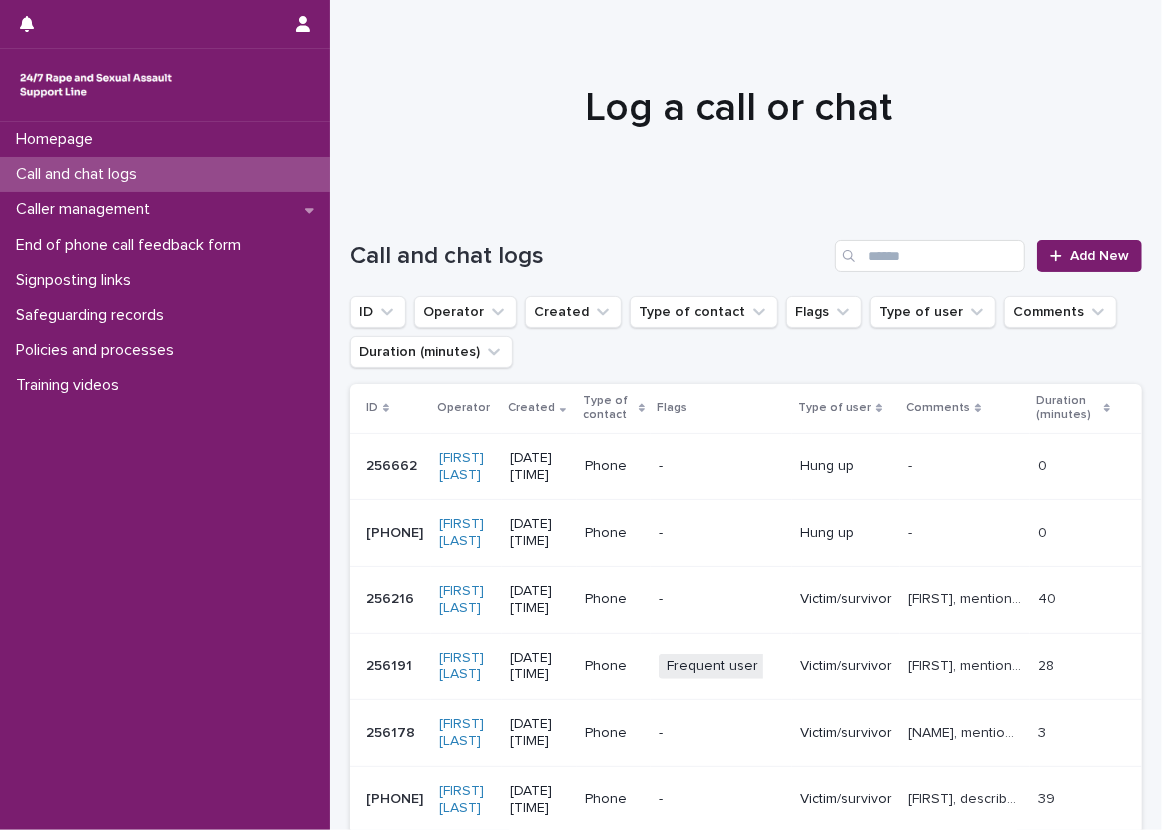 click at bounding box center (851, 256) 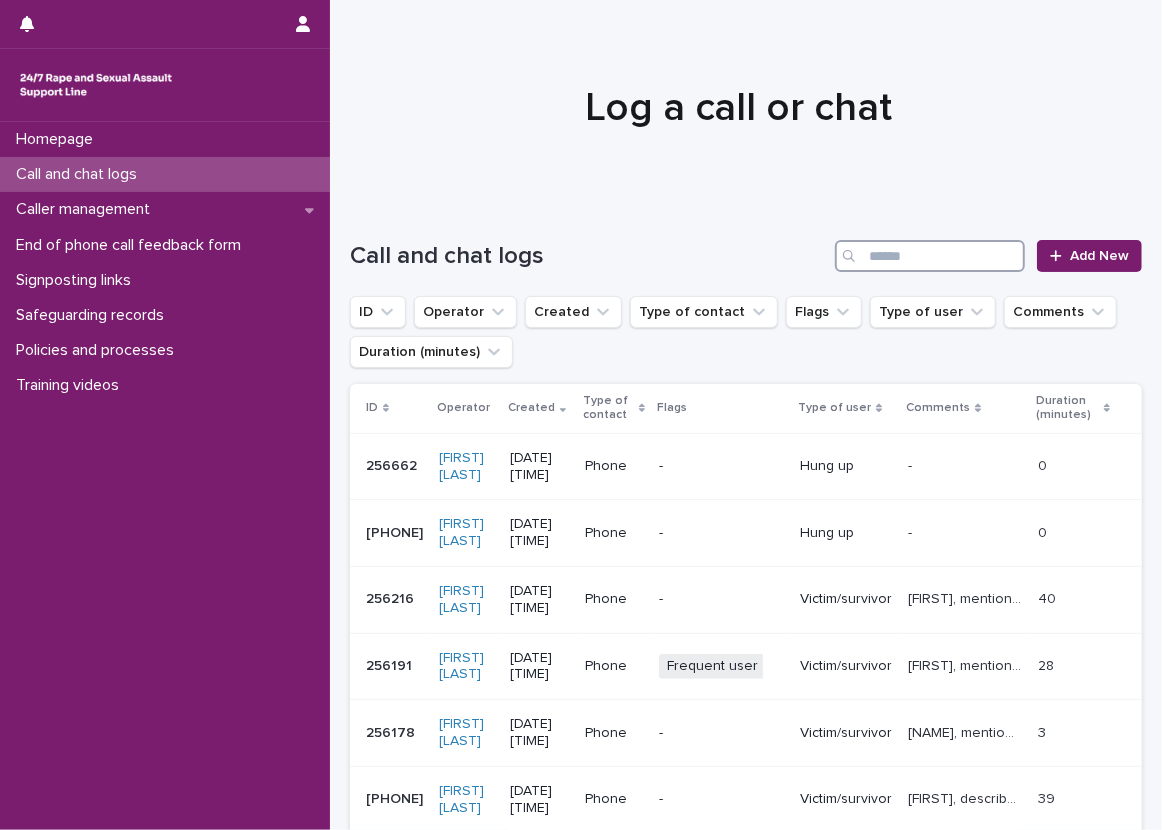 click at bounding box center [930, 256] 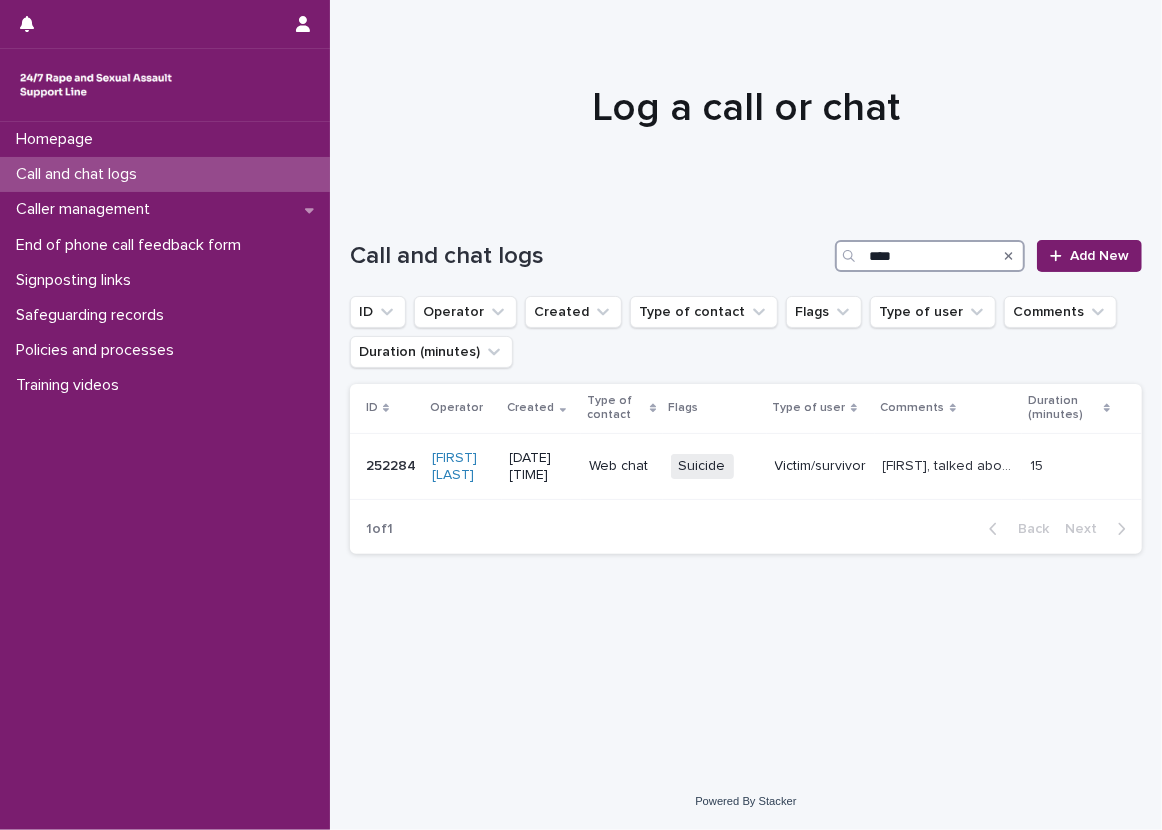 type on "****" 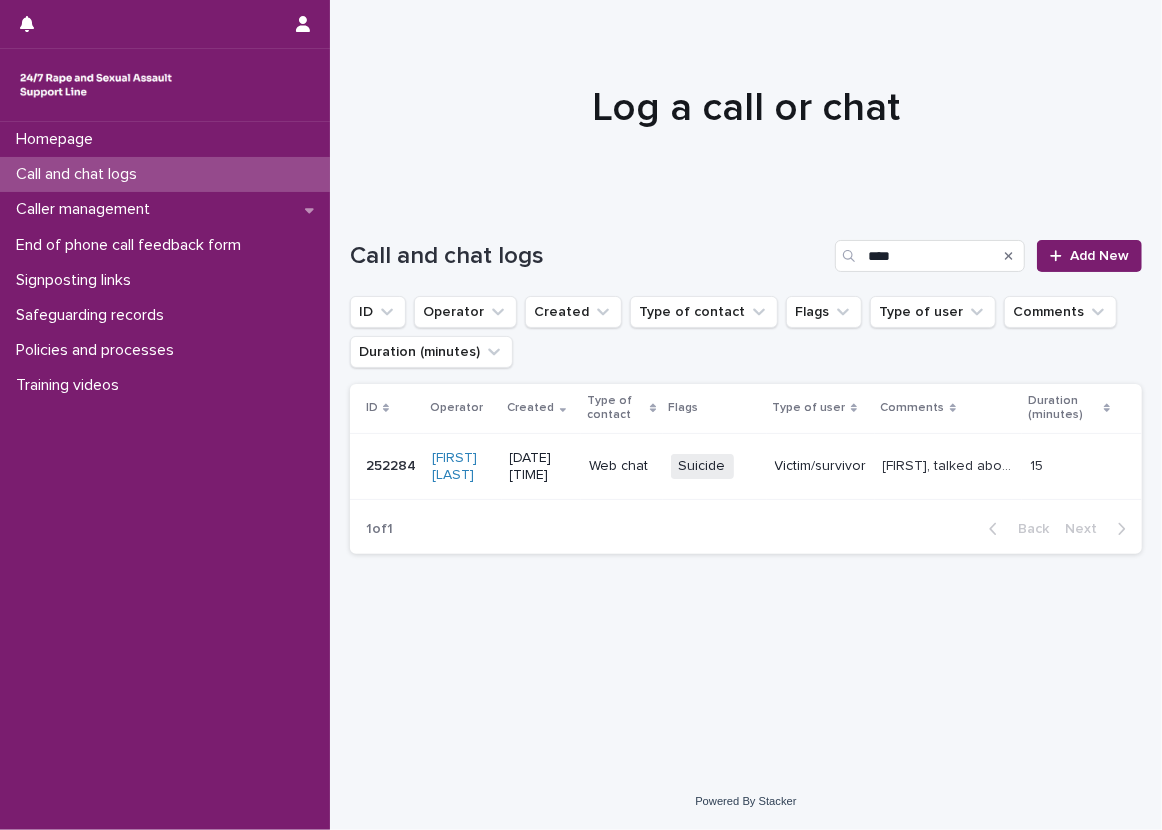 click on "Call and chat logs **** Add New" at bounding box center (746, 248) 